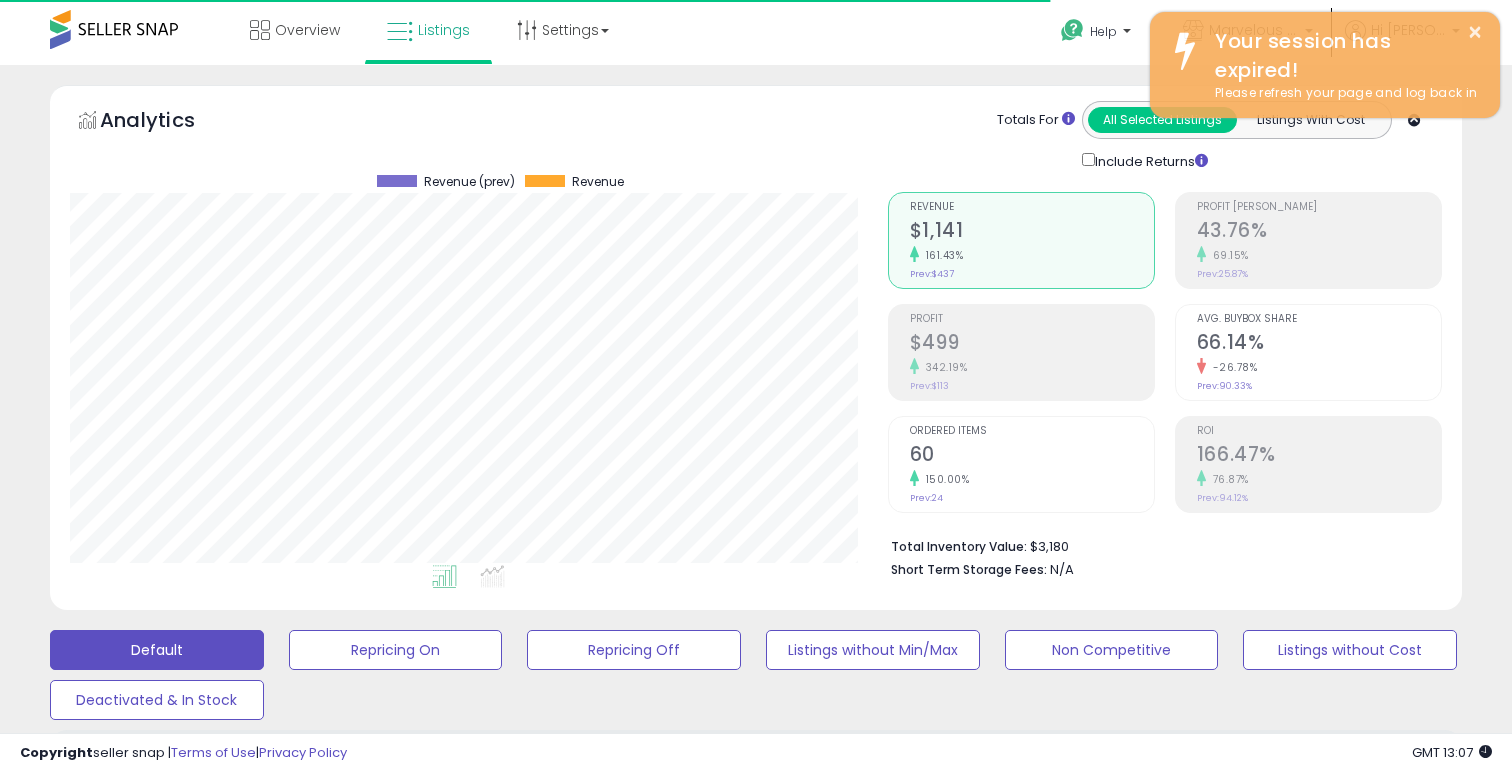 scroll, scrollTop: 733, scrollLeft: 0, axis: vertical 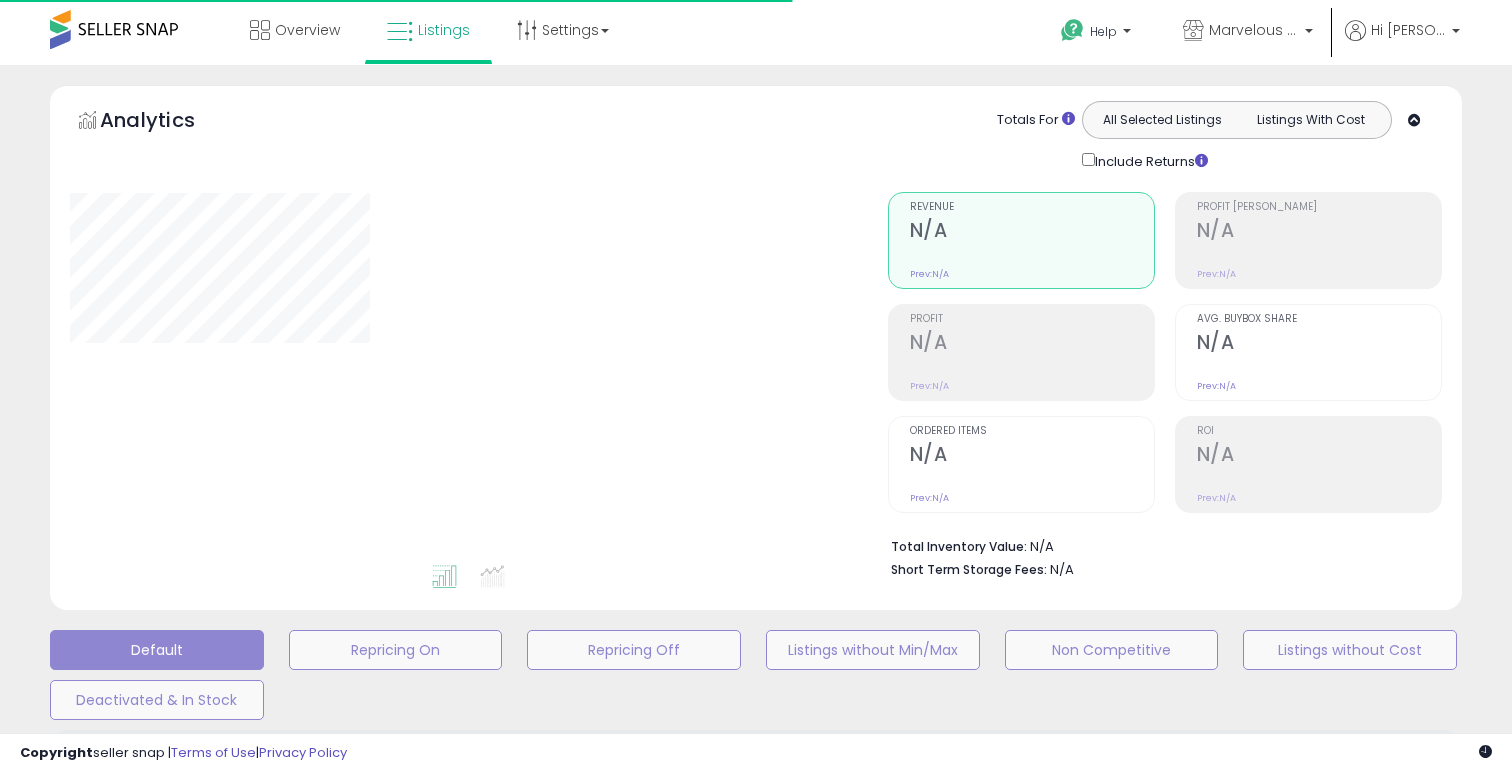 type on "******" 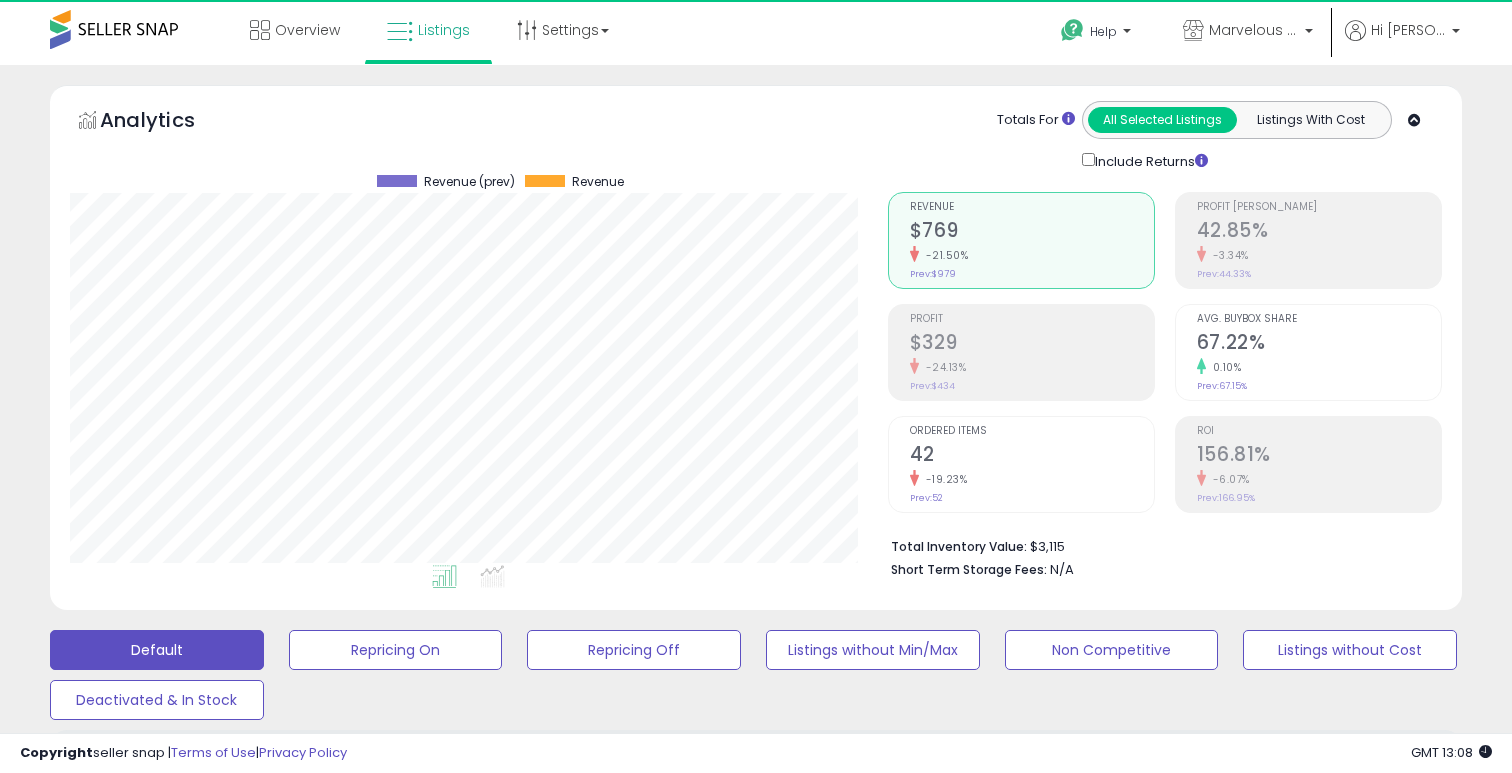 scroll, scrollTop: 999590, scrollLeft: 999182, axis: both 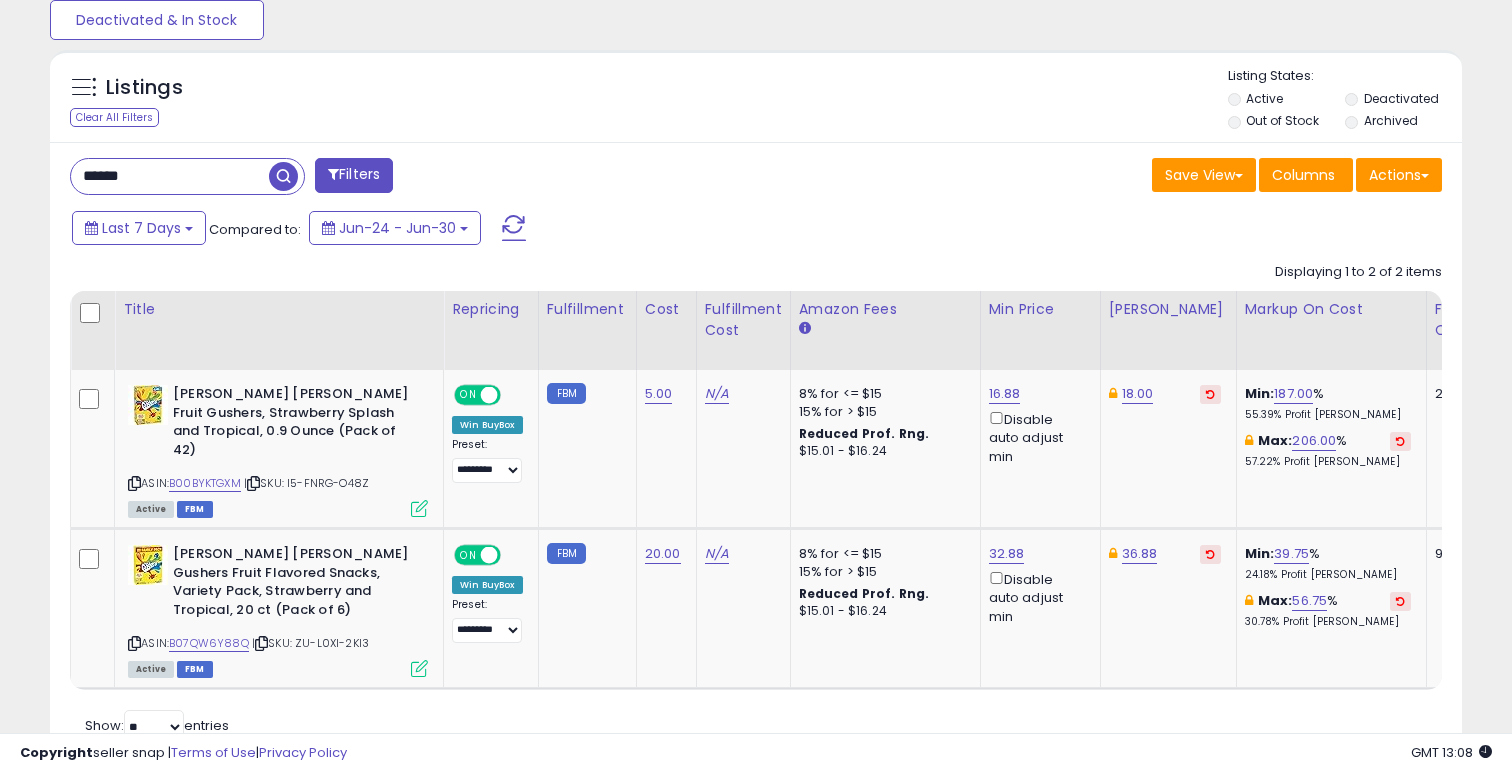 click on "******" at bounding box center [170, 176] 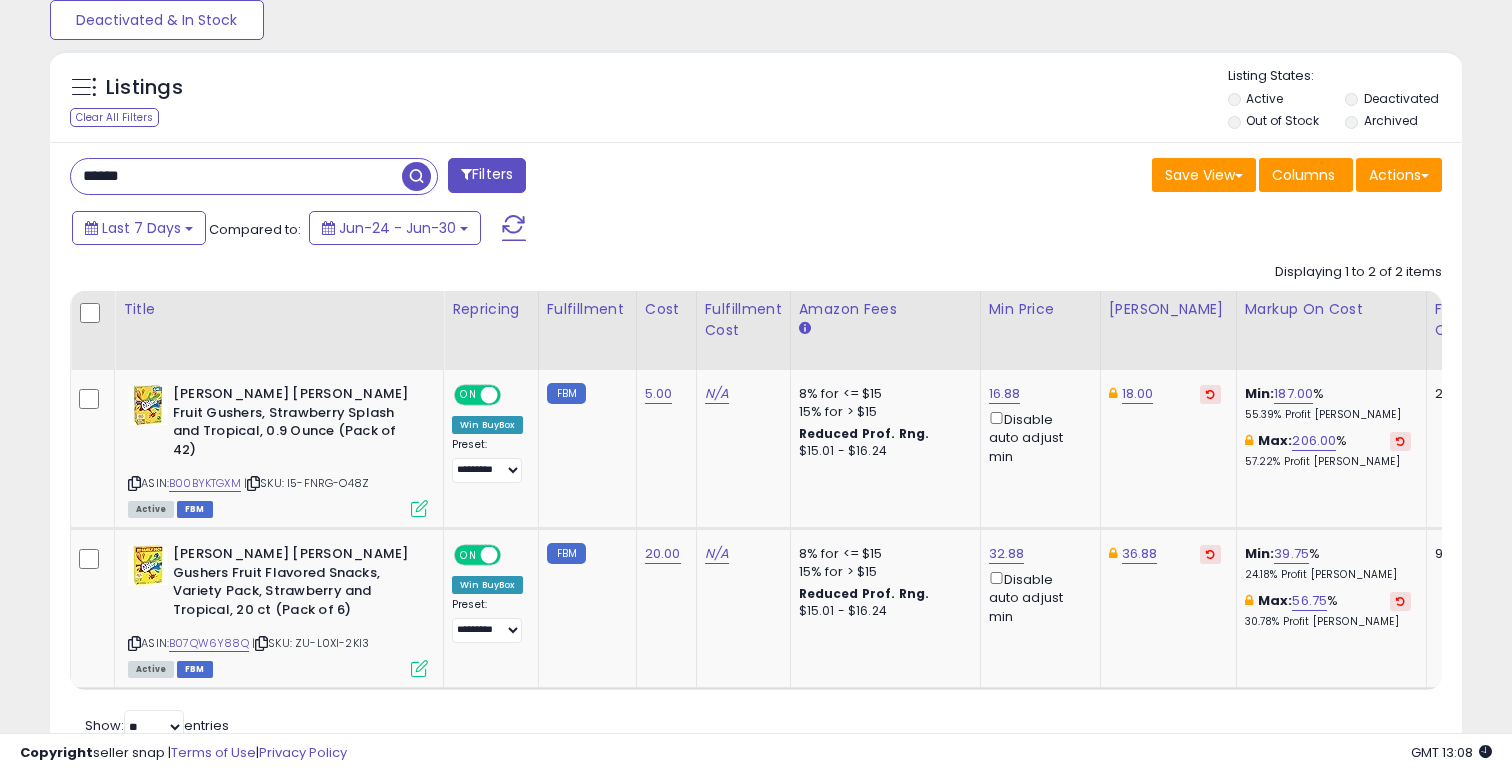 click on "******" at bounding box center [236, 176] 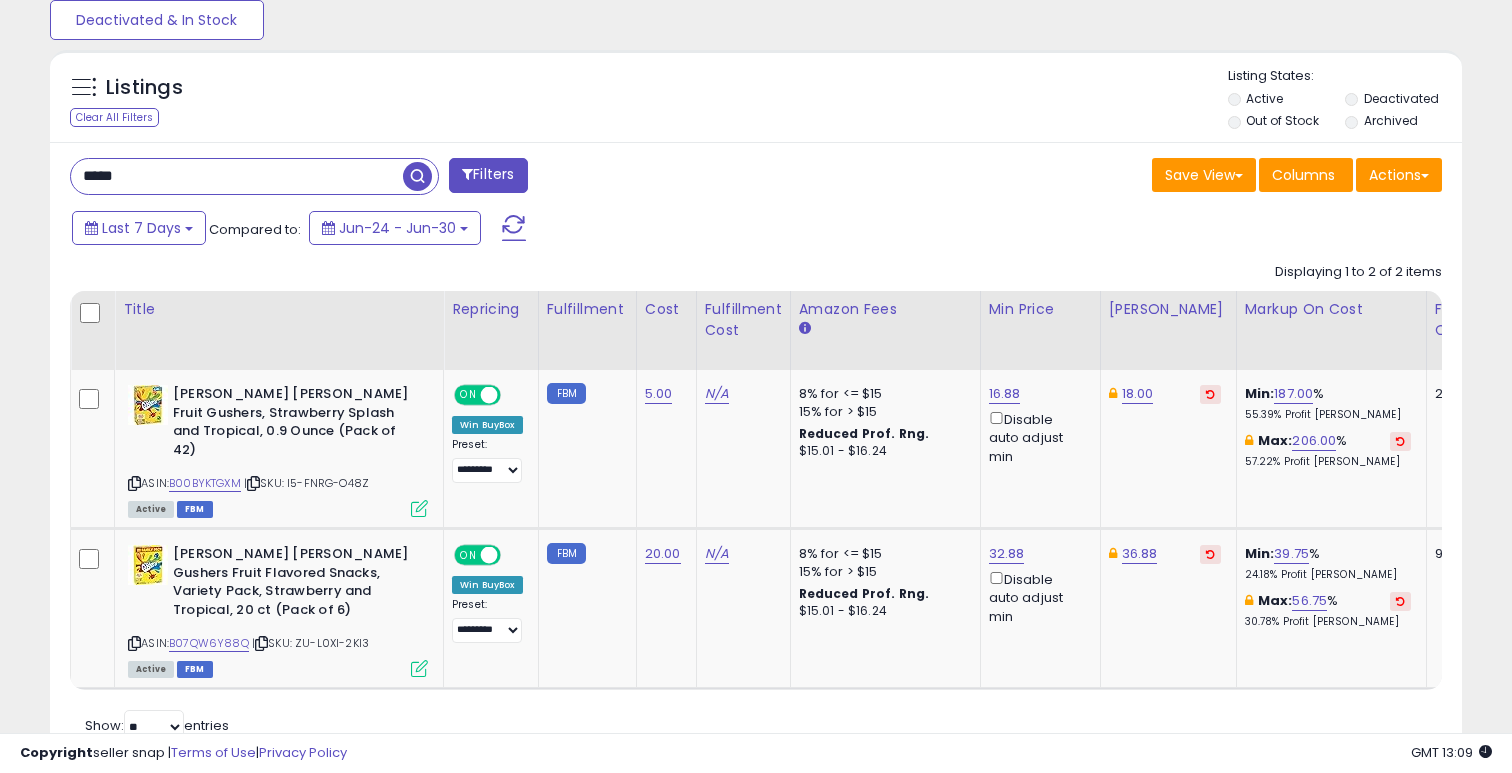 type on "*****" 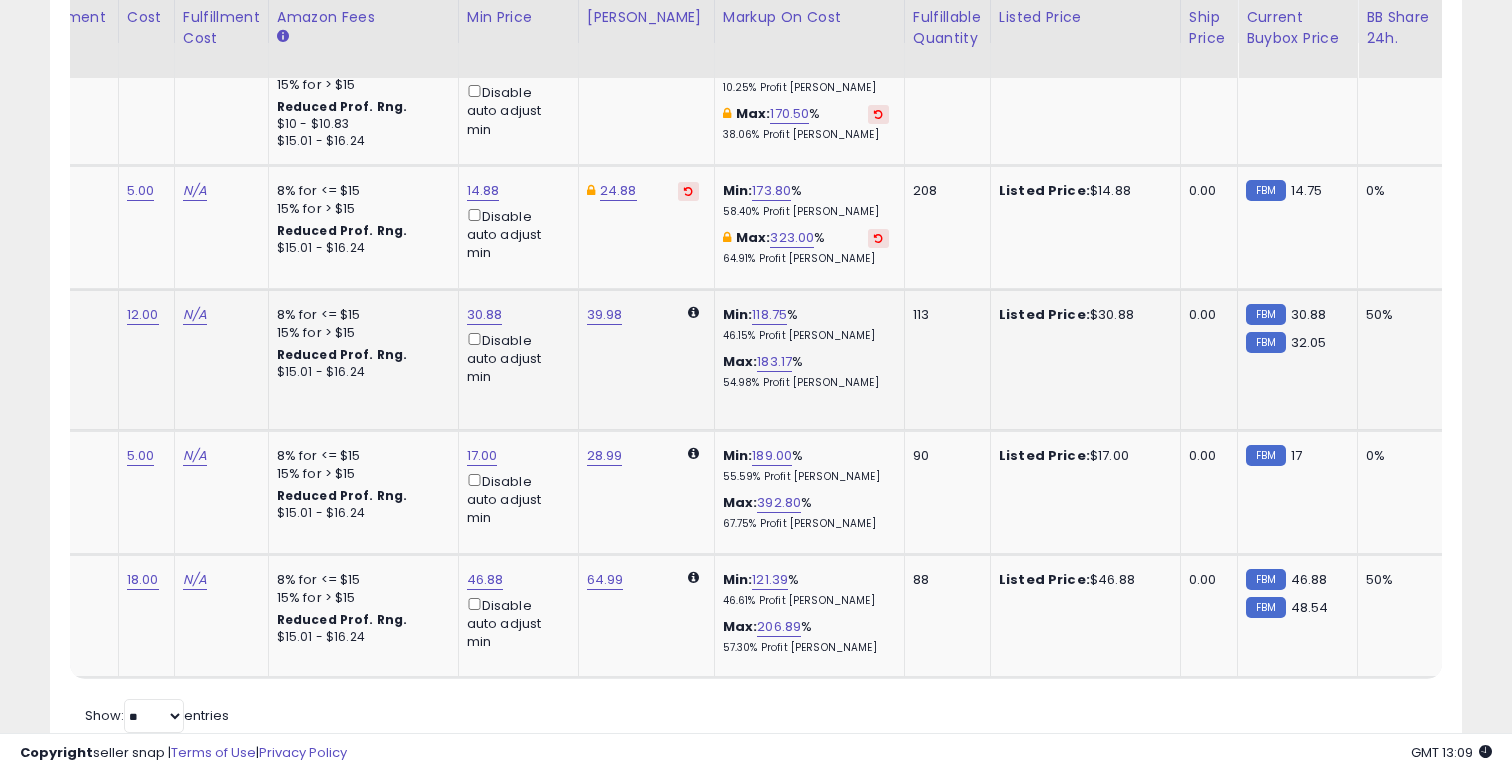 click on "Min:  118.75 %   46.15%  Profit Margin Max:  183.17 %   54.98%  Profit Margin" 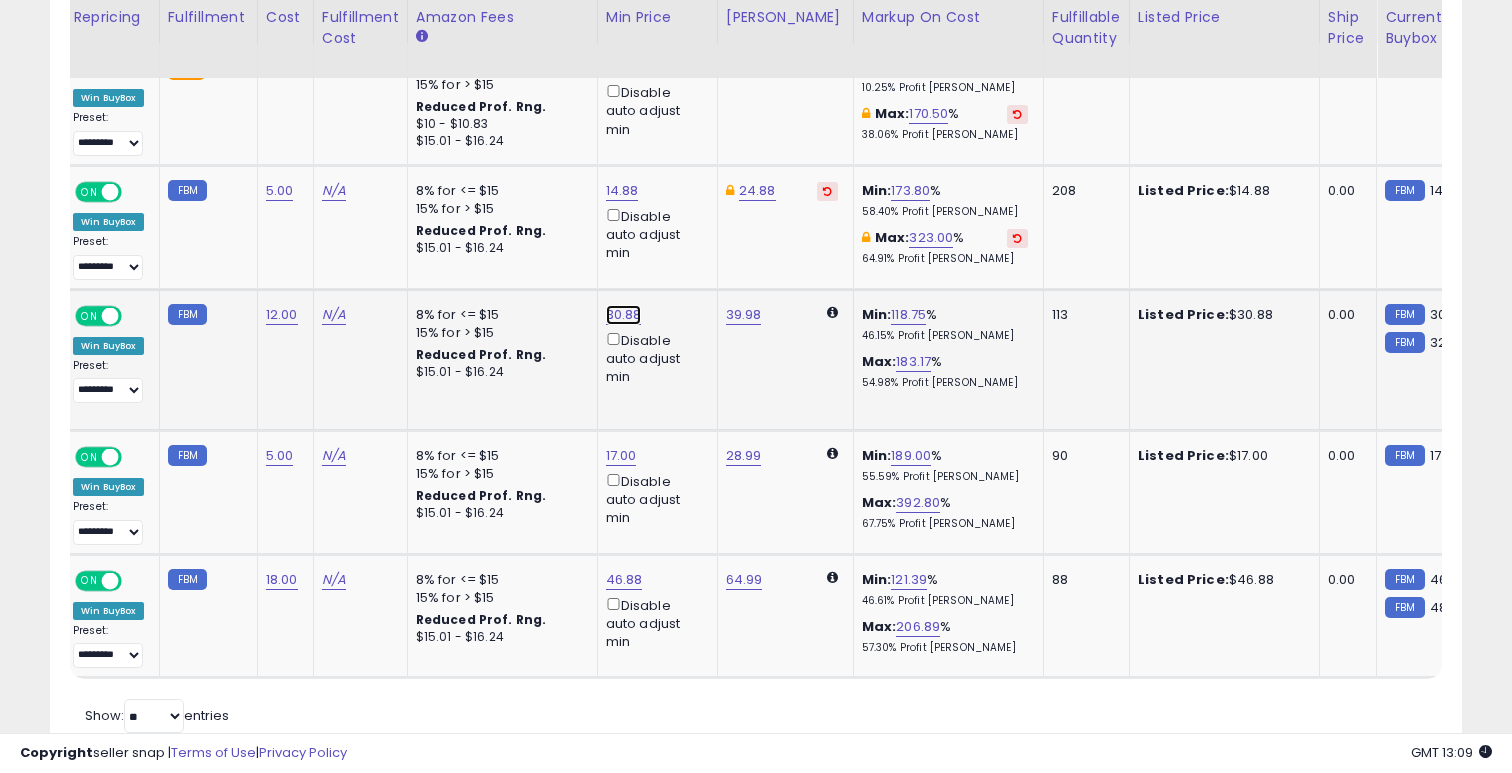 click on "30.88" at bounding box center [622, 67] 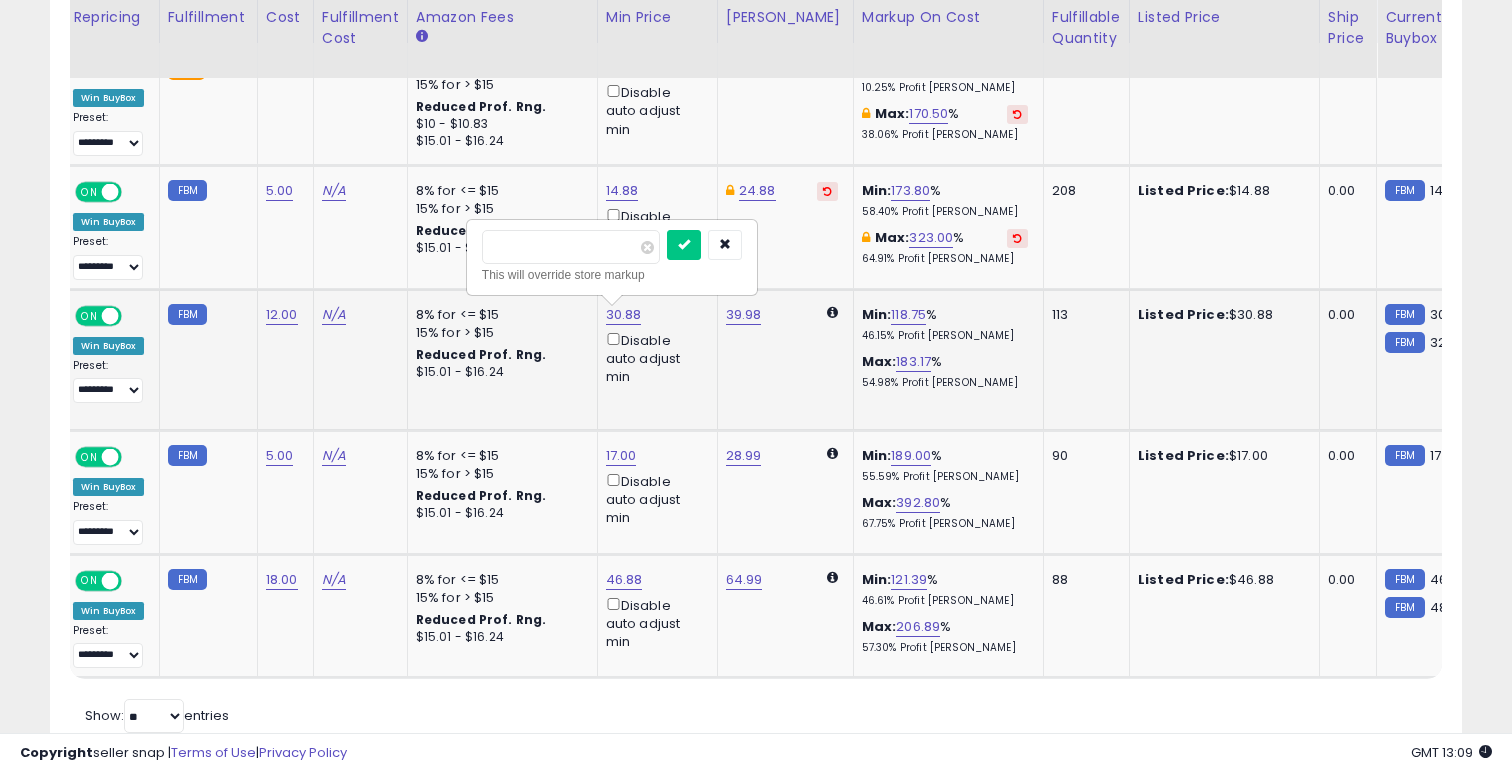 click on "*****" at bounding box center (571, 247) 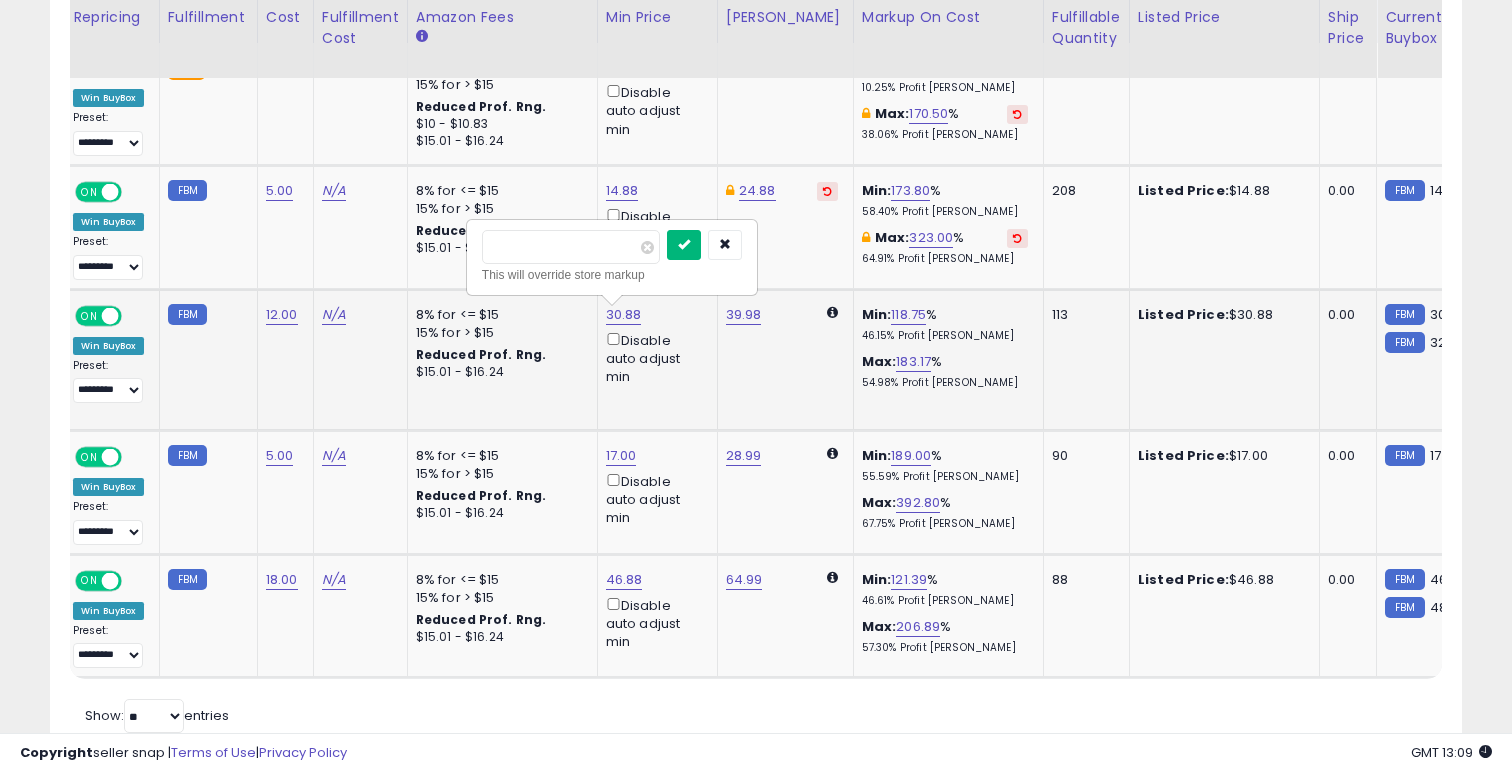 click at bounding box center [684, 245] 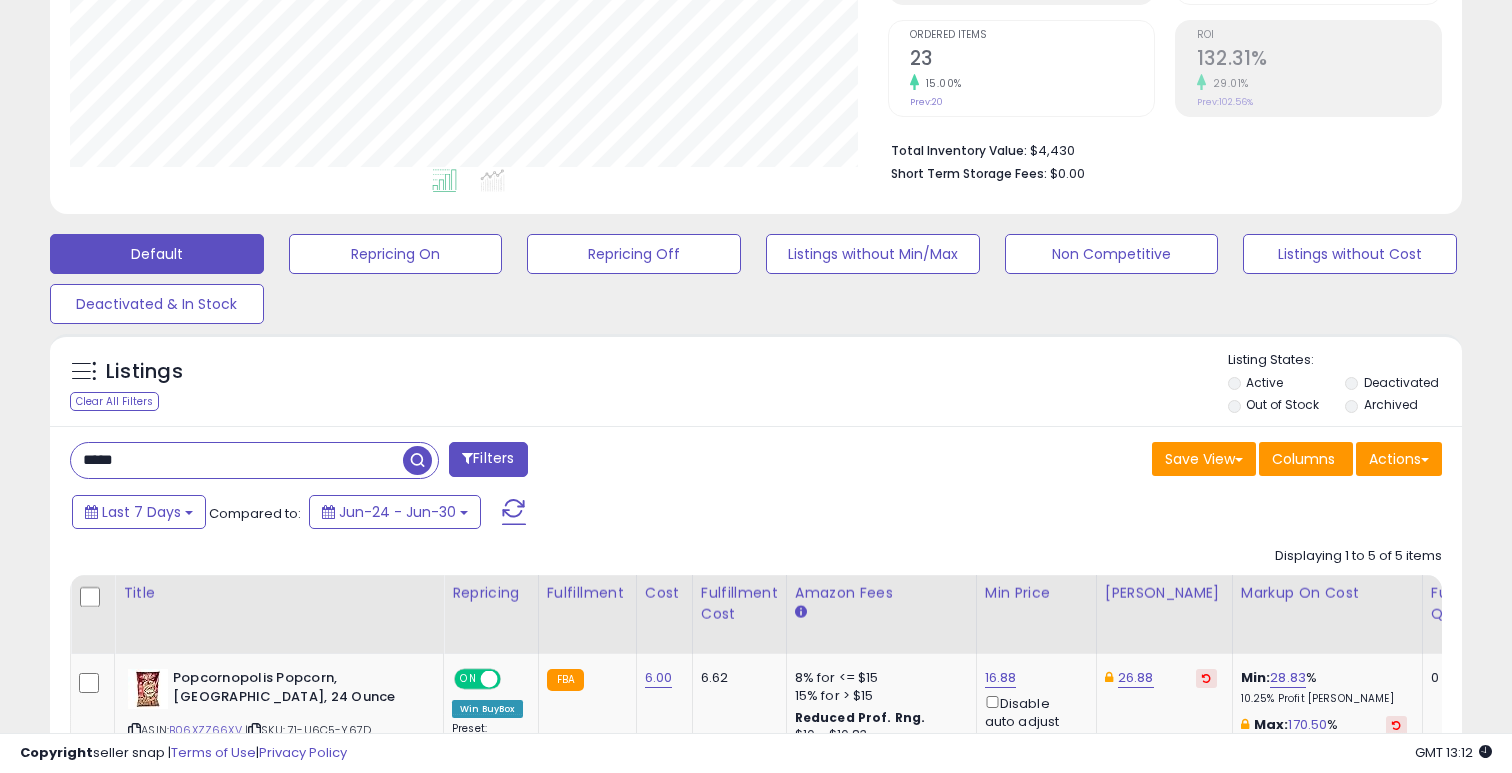 scroll, scrollTop: 411, scrollLeft: 0, axis: vertical 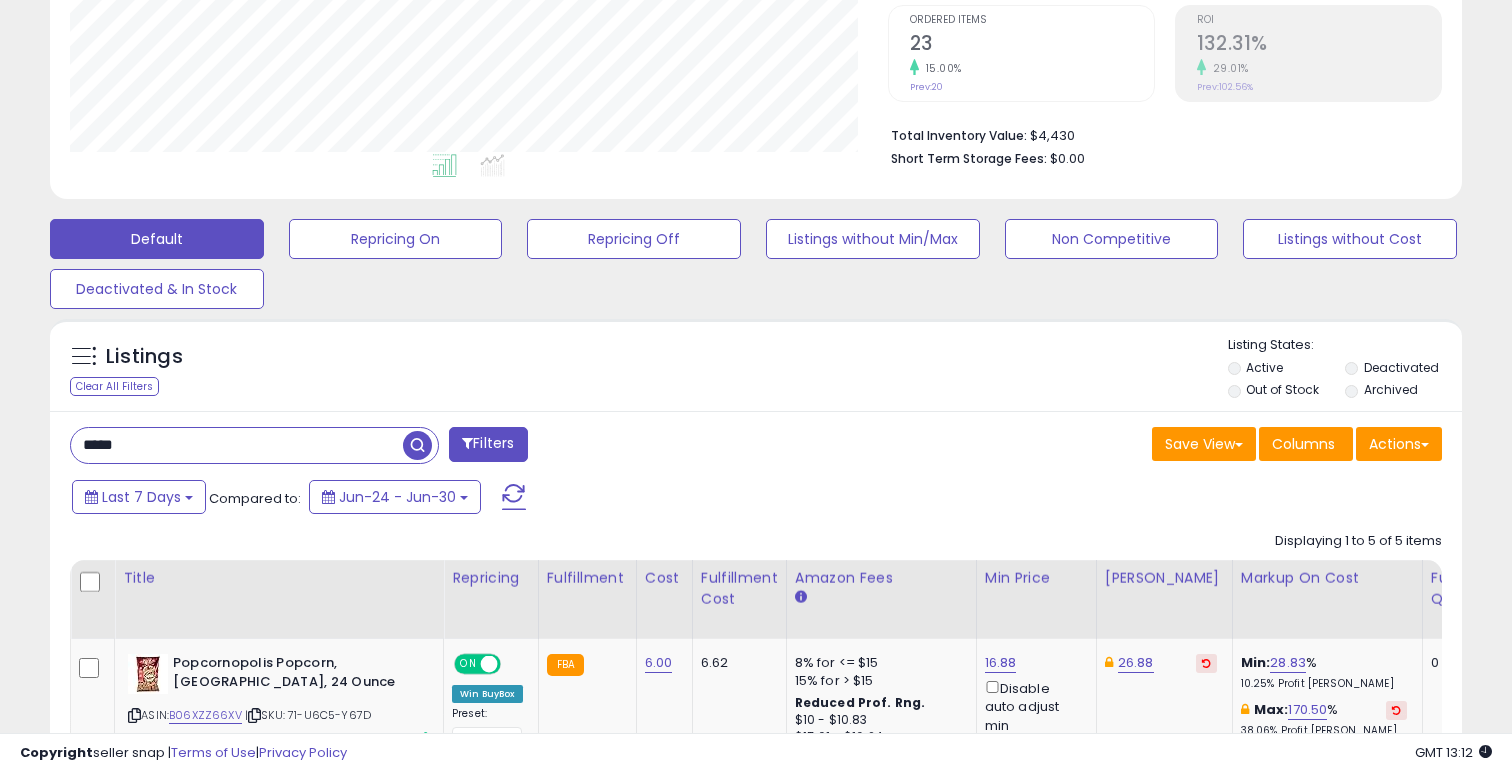 click on "*****" at bounding box center [237, 445] 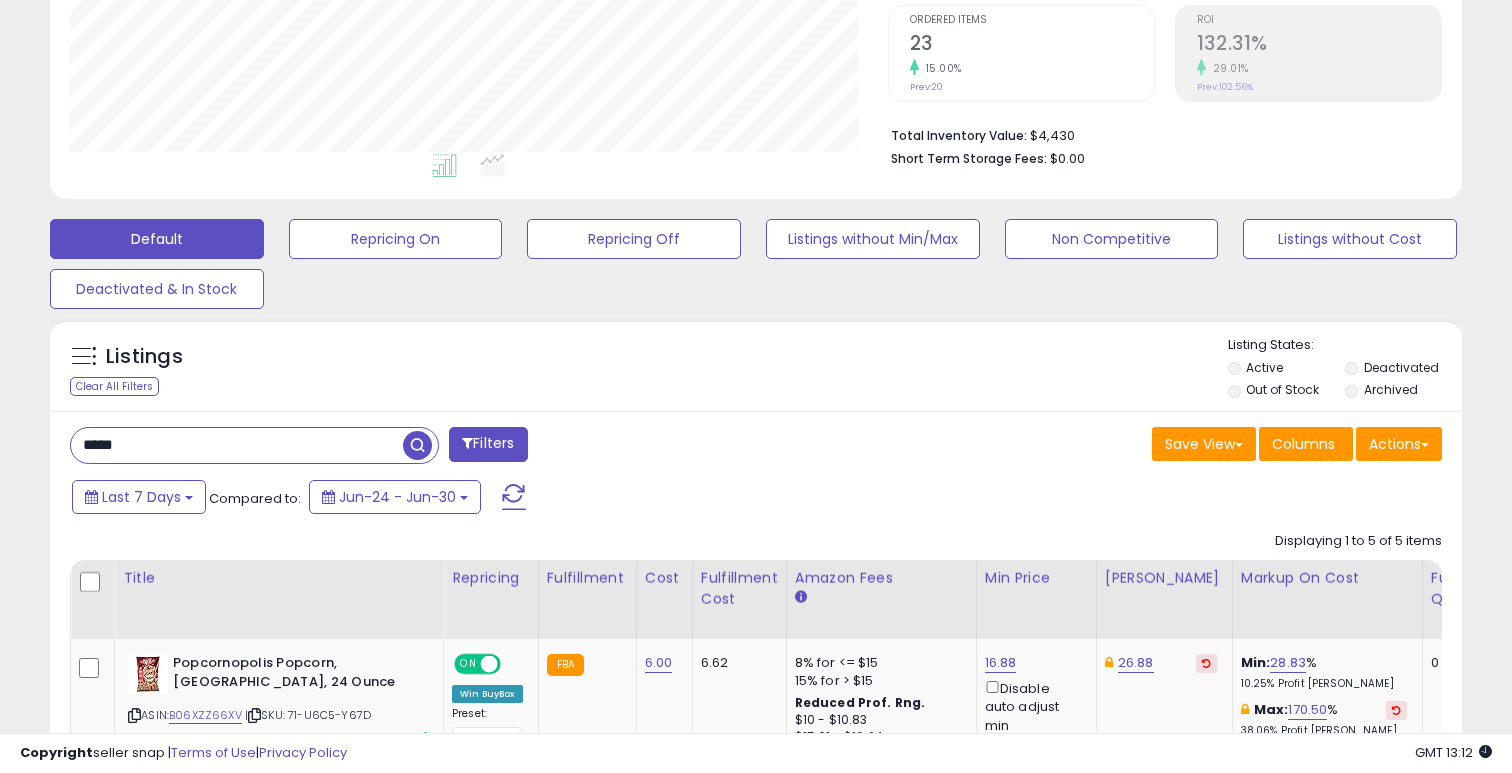 click on "*****" at bounding box center [237, 445] 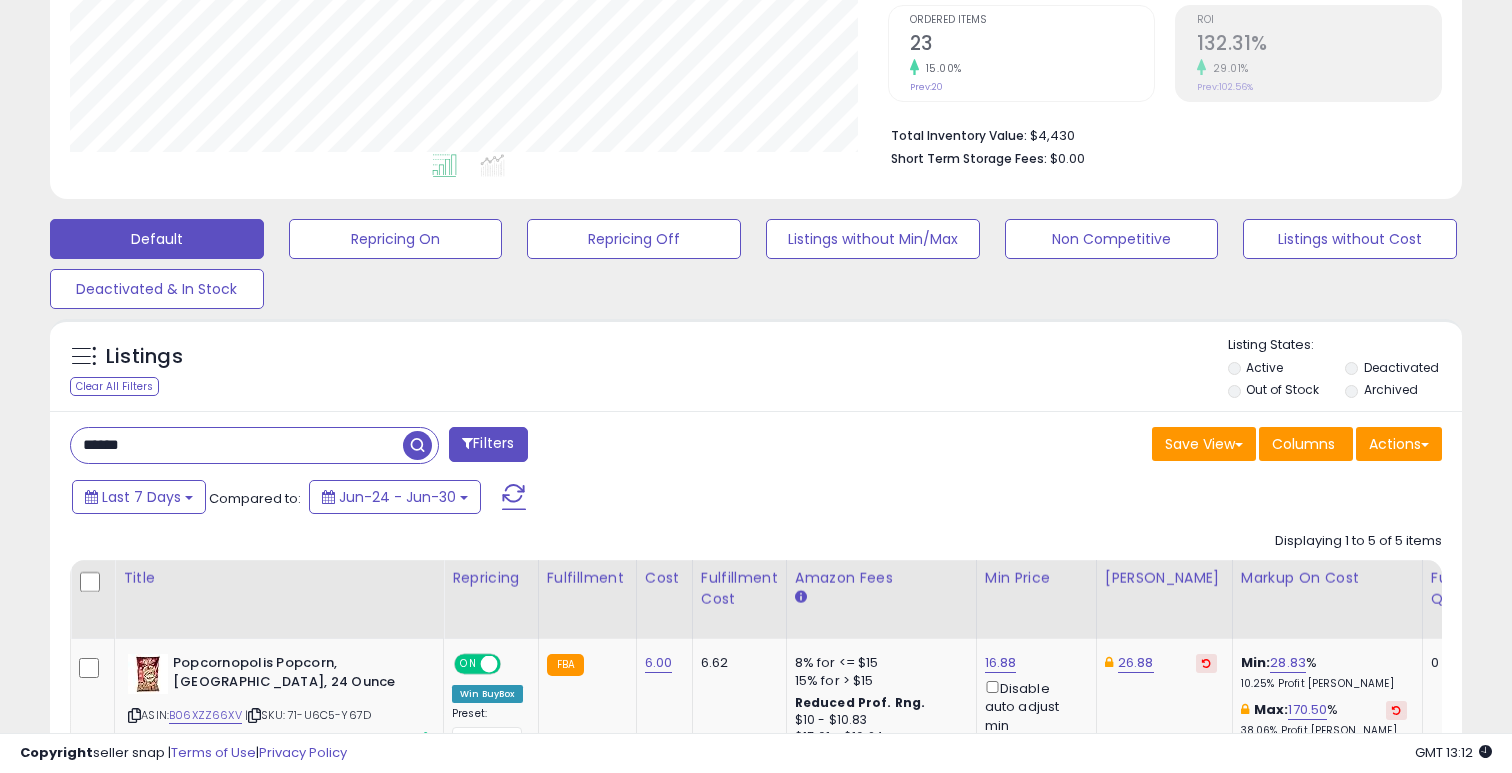 type on "******" 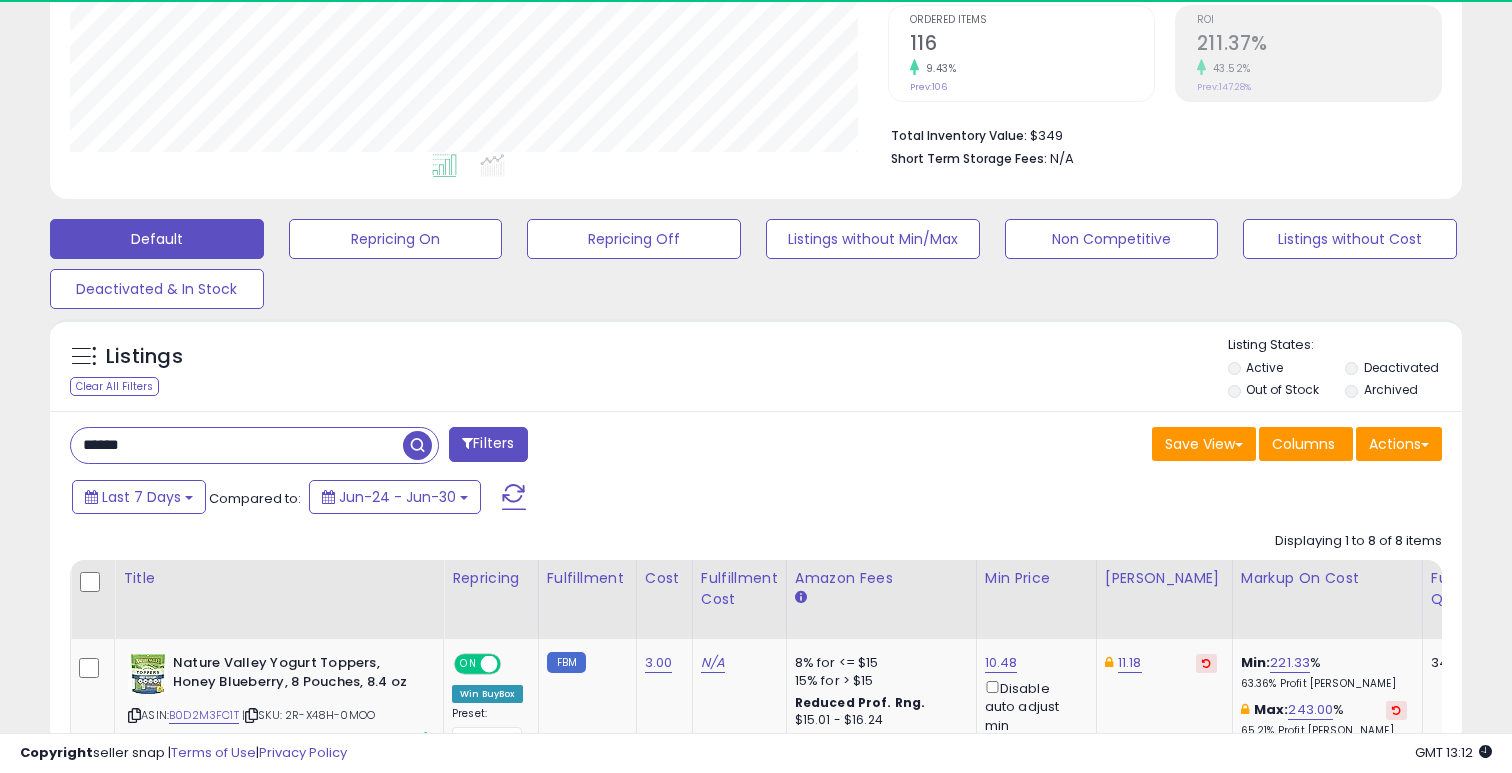scroll, scrollTop: 542, scrollLeft: 0, axis: vertical 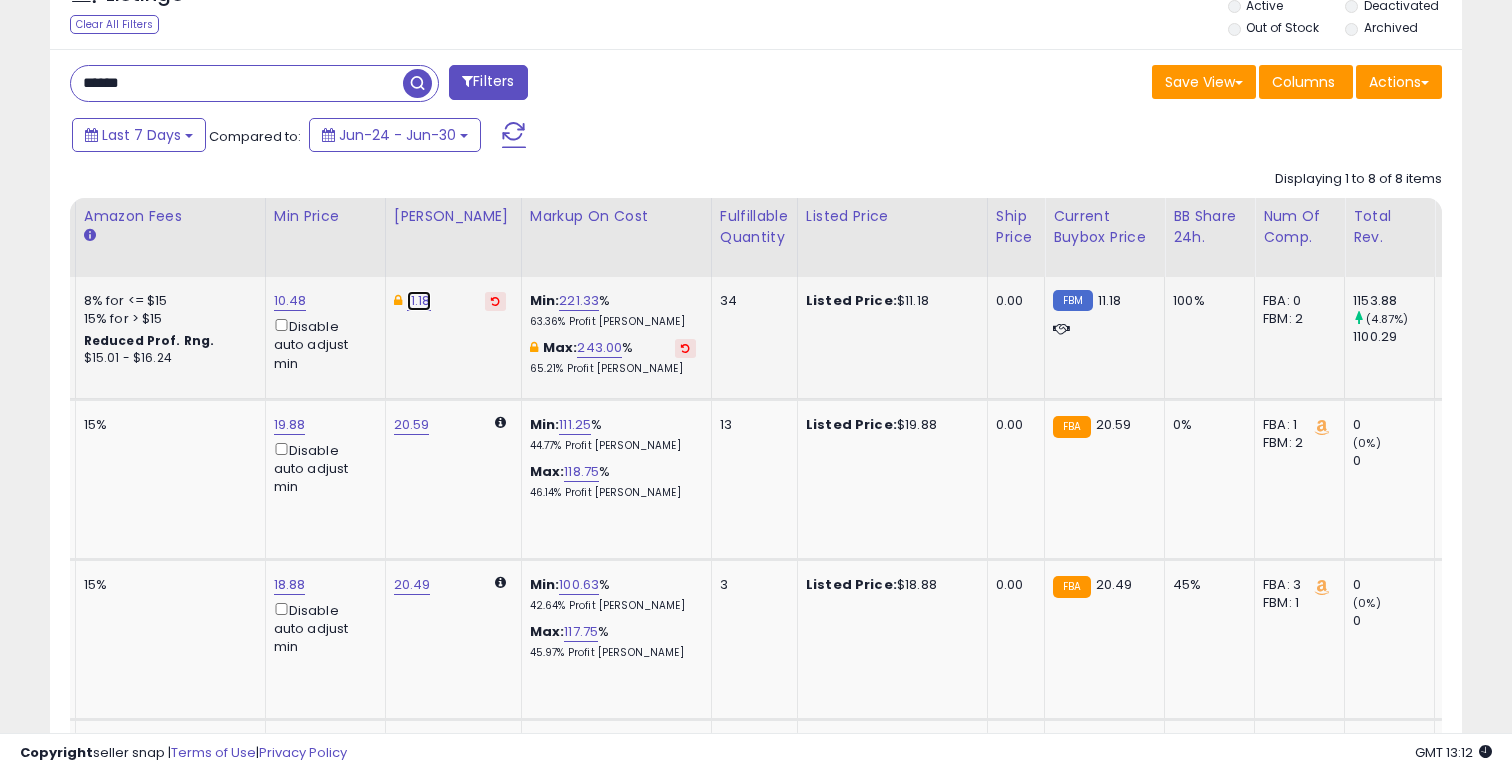 click on "11.18" at bounding box center [419, 301] 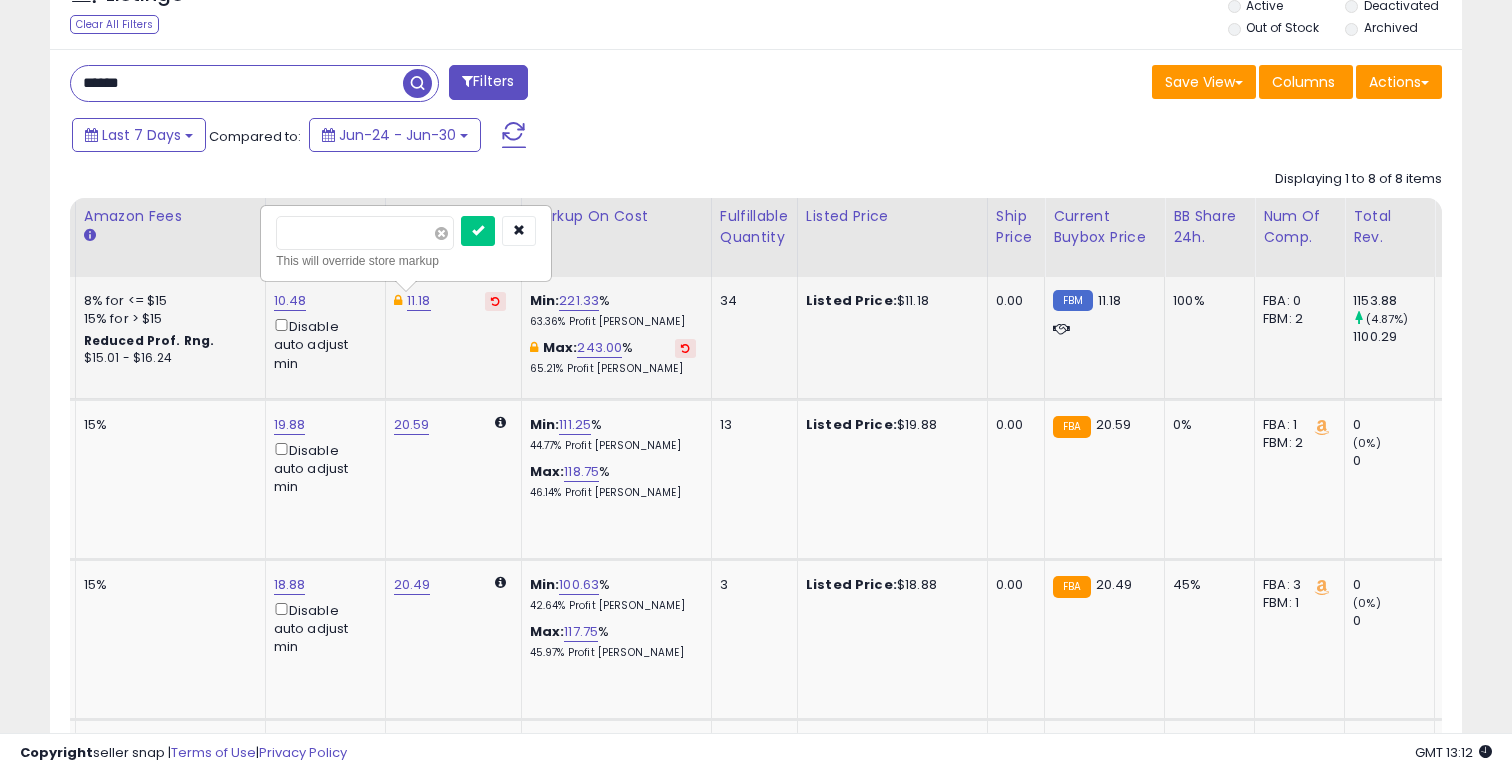 click at bounding box center [441, 233] 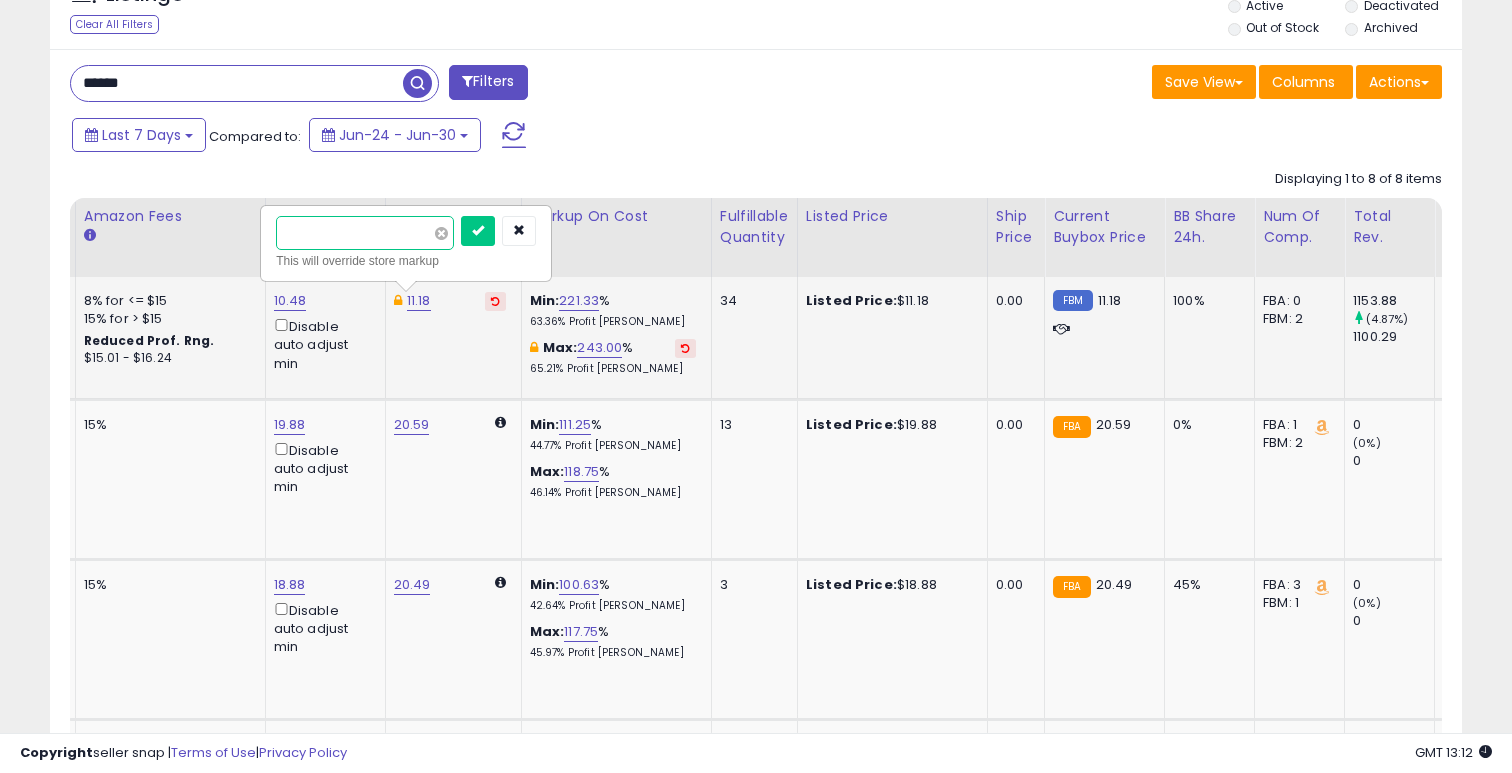 type on "*****" 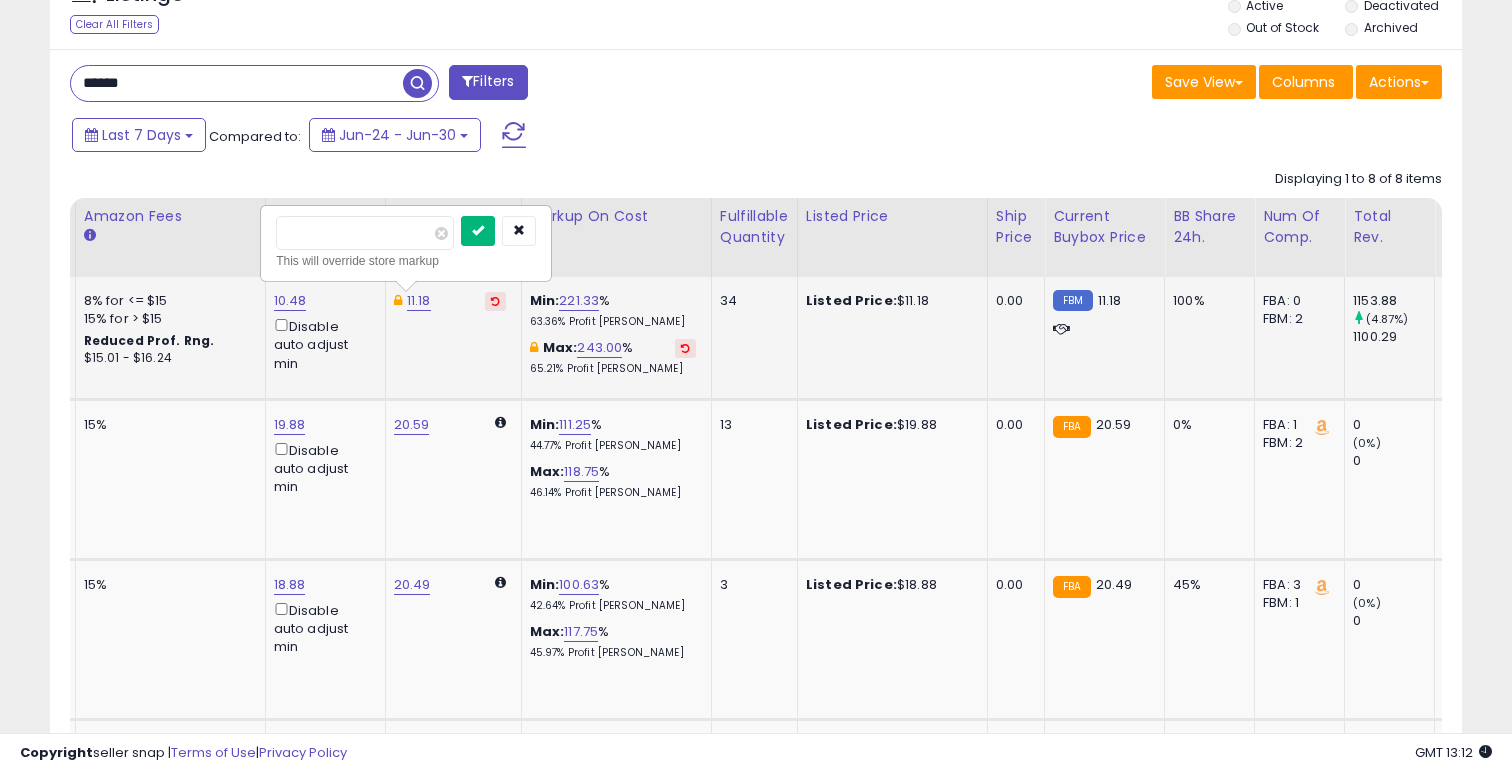 click at bounding box center (478, 230) 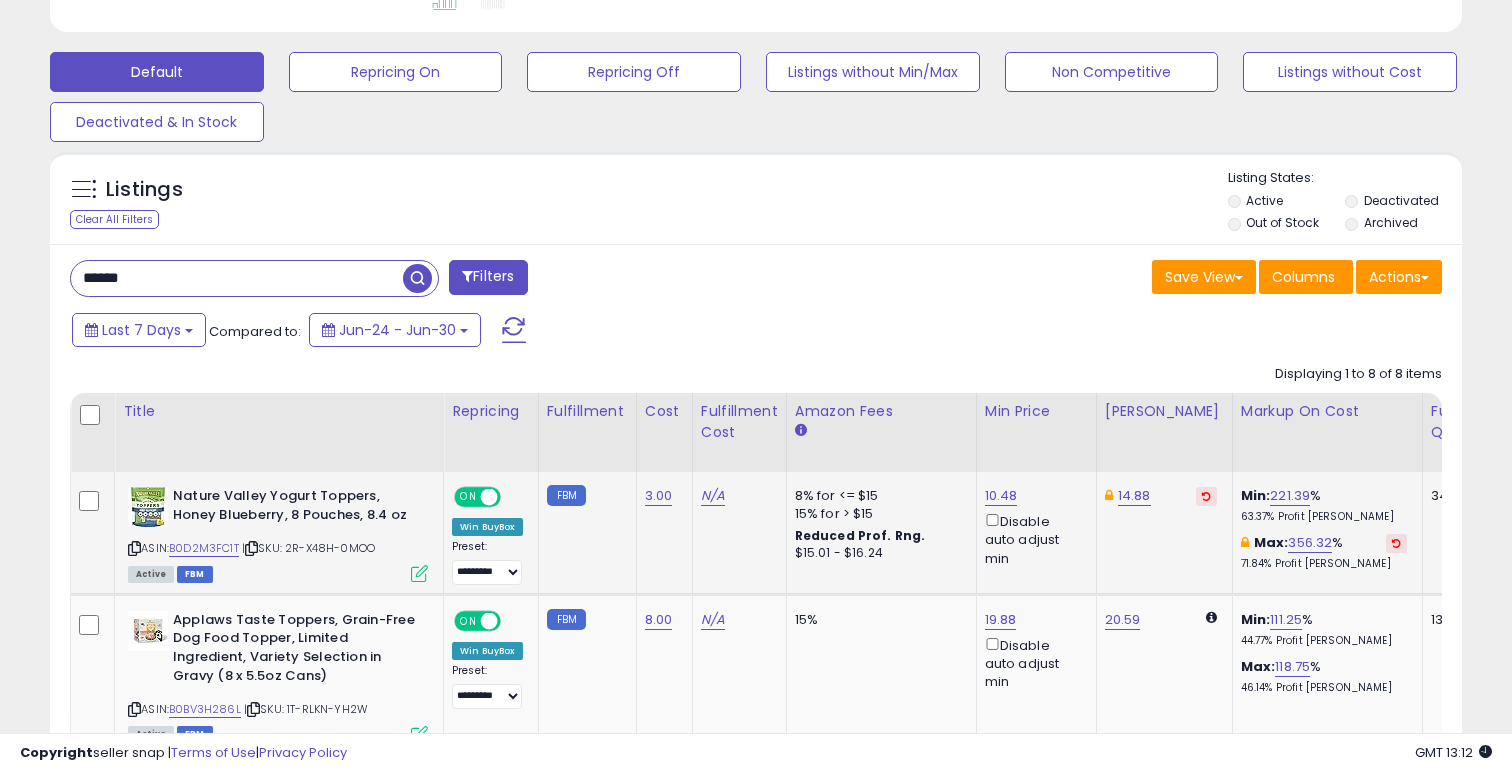 click on "******" at bounding box center (237, 278) 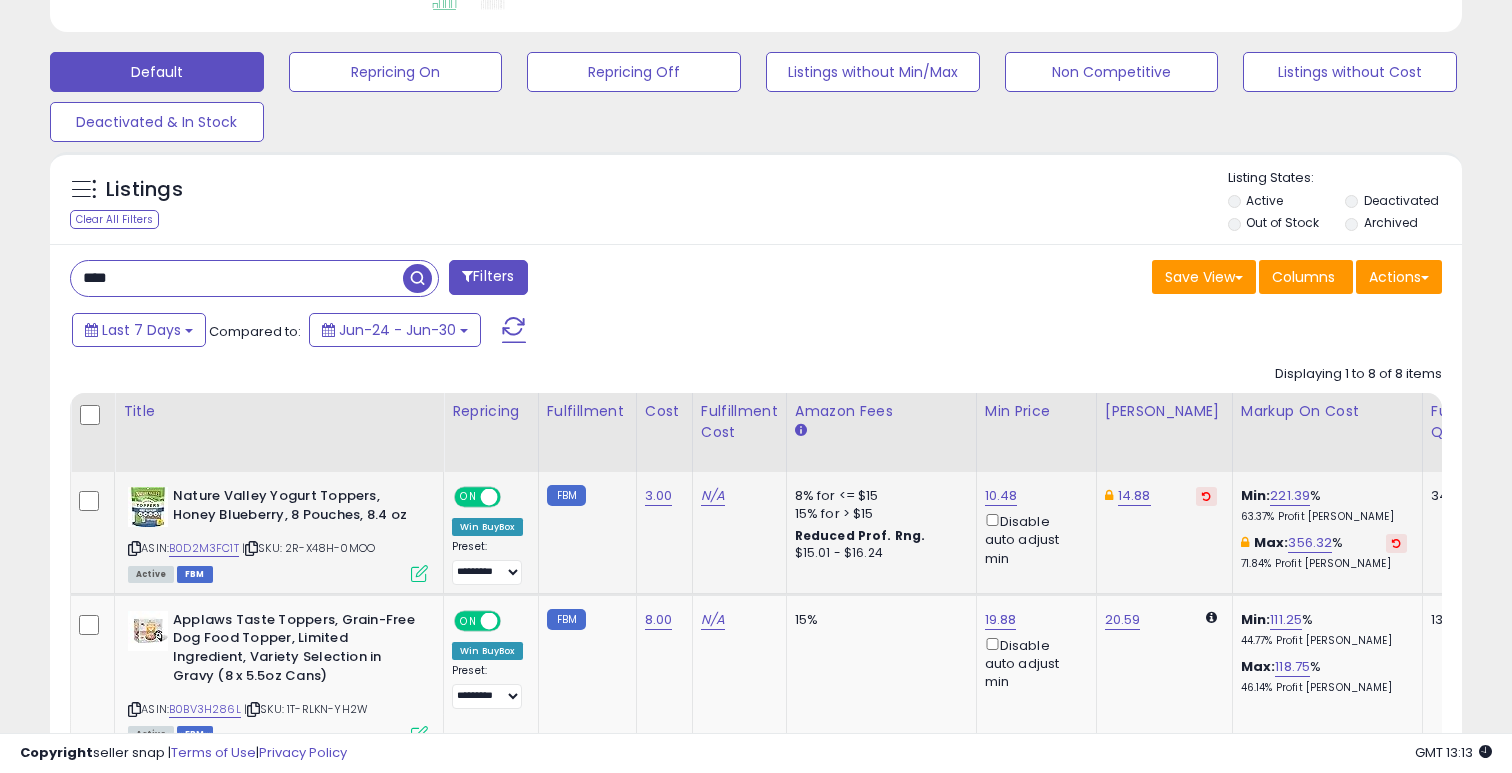 type on "****" 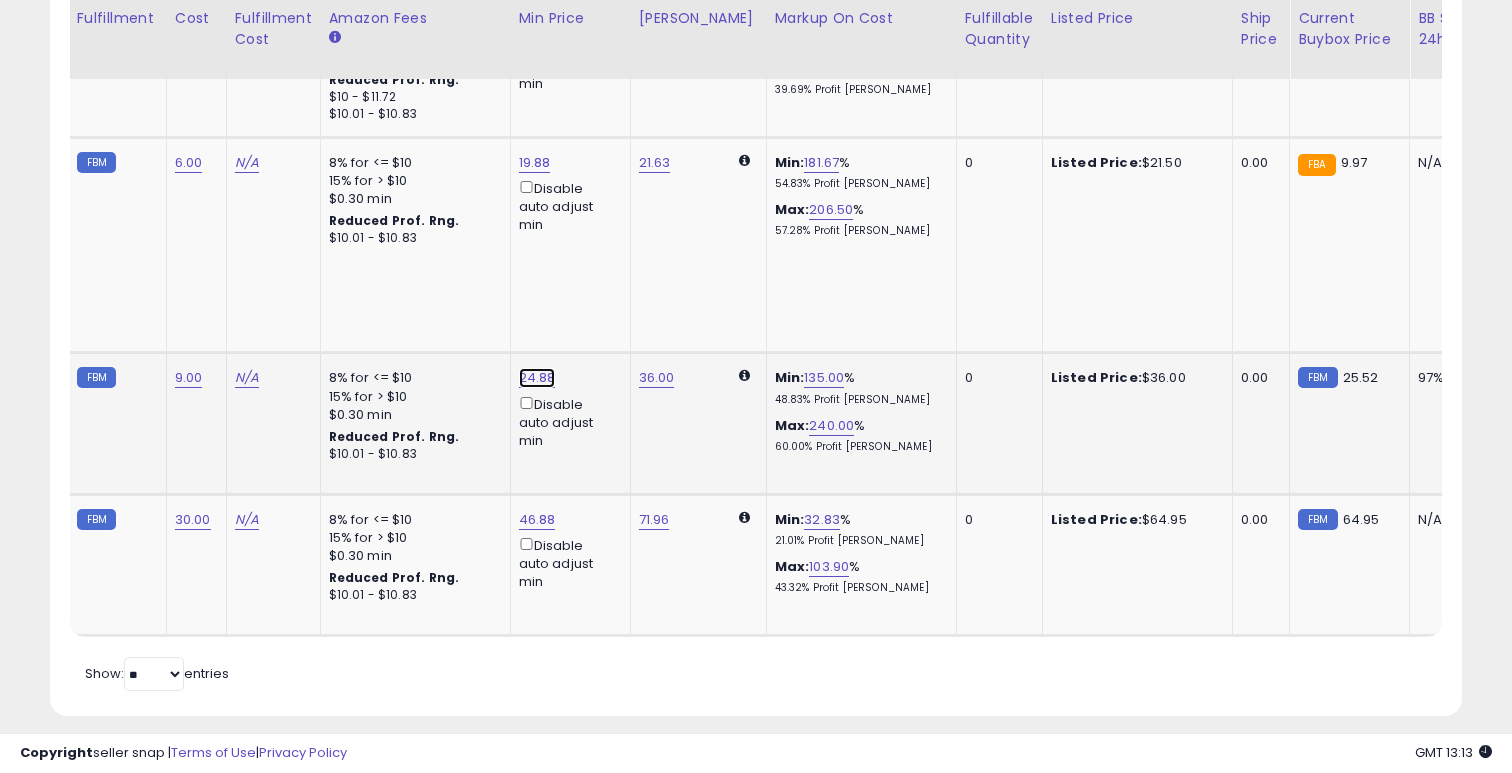 click on "24.88" at bounding box center (537, -717) 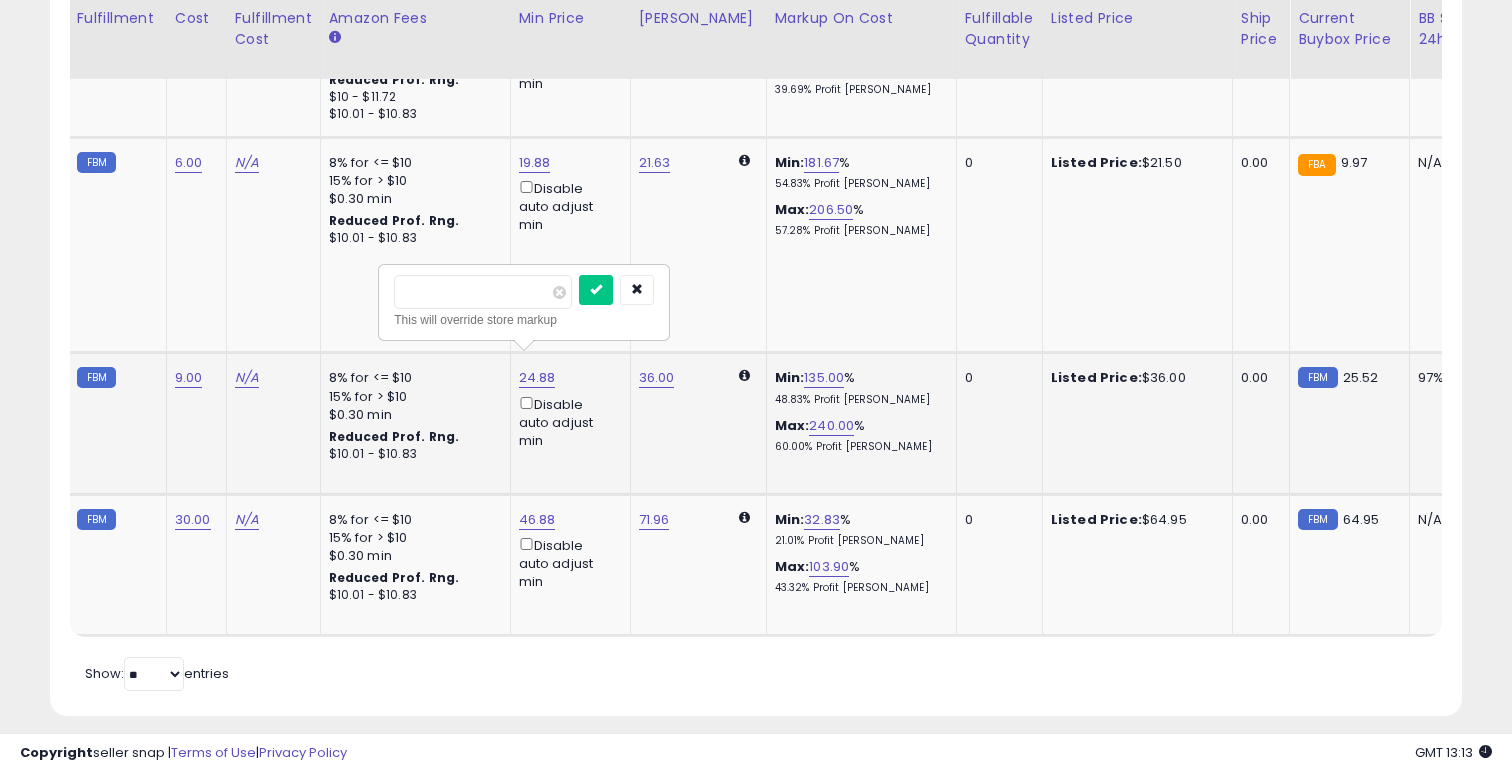 click on "*****" at bounding box center [483, 292] 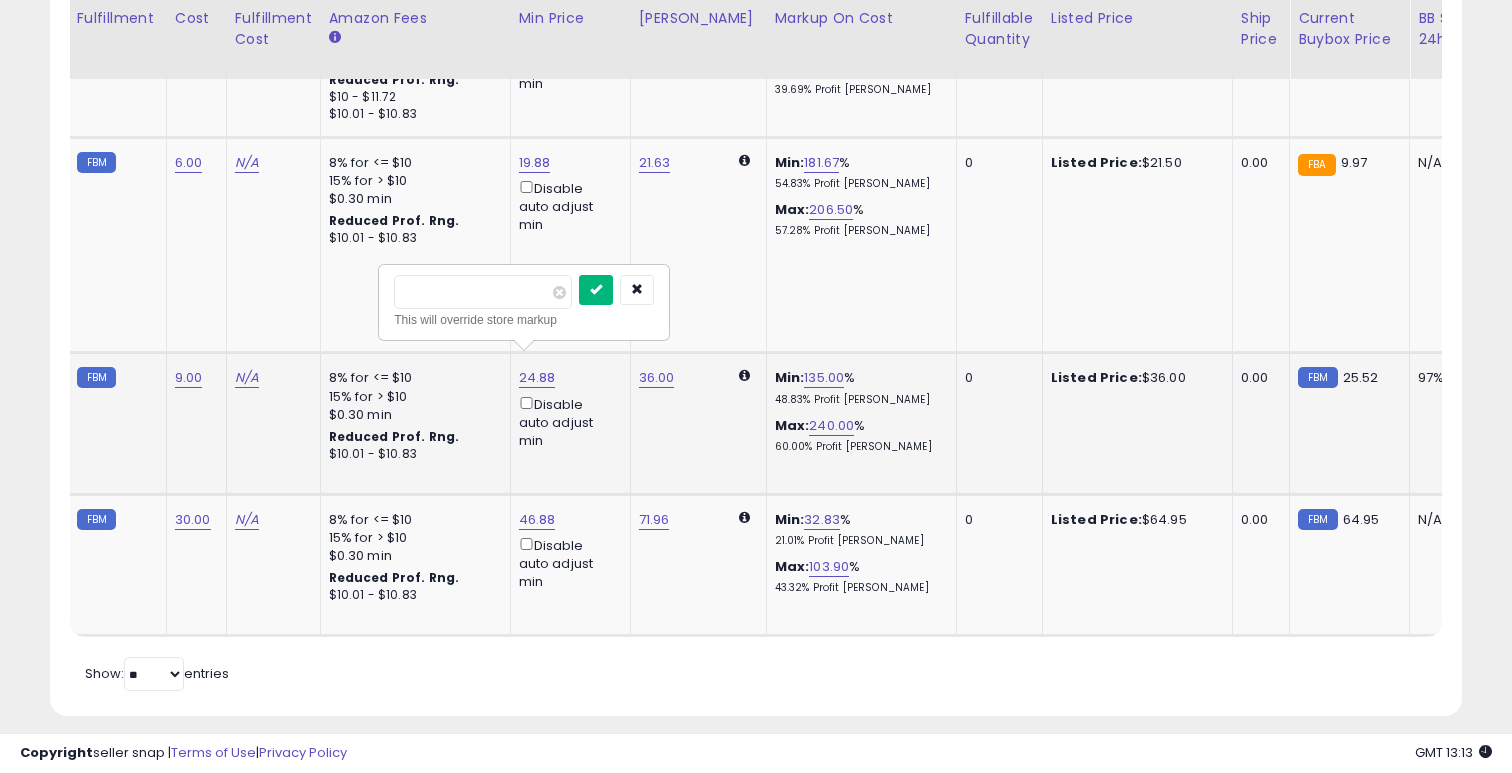 click at bounding box center [596, 289] 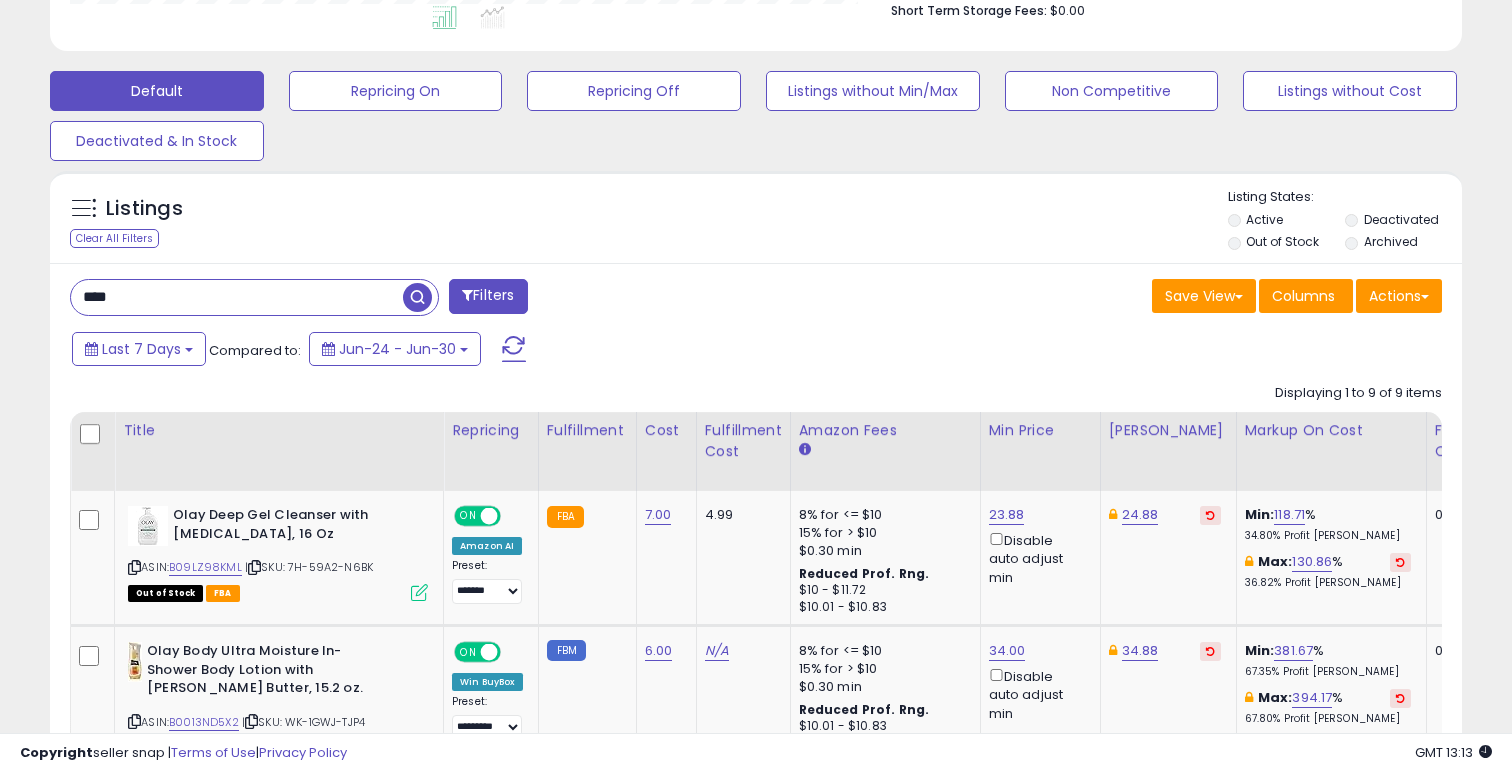 click on "****" at bounding box center [237, 297] 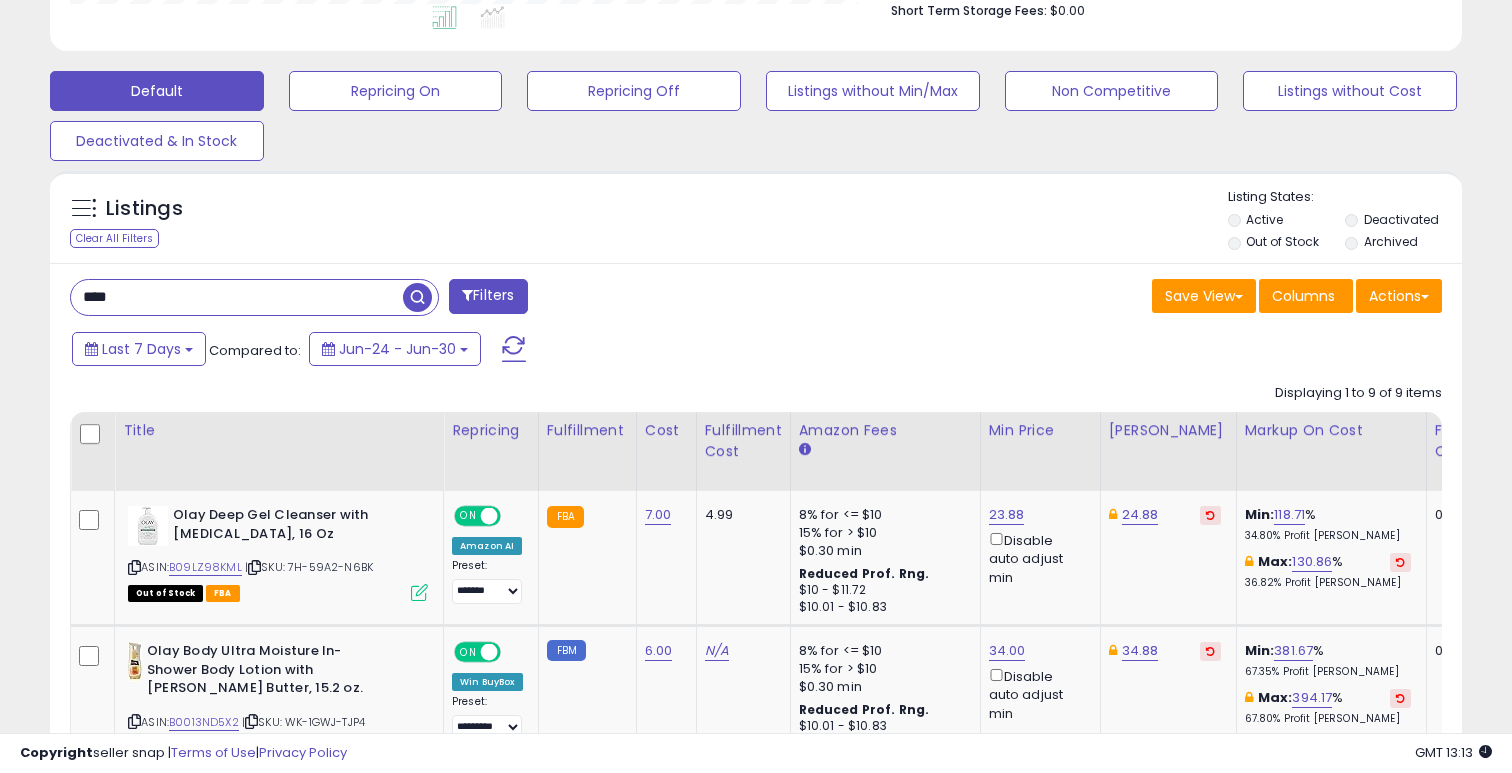 click on "****" at bounding box center (237, 297) 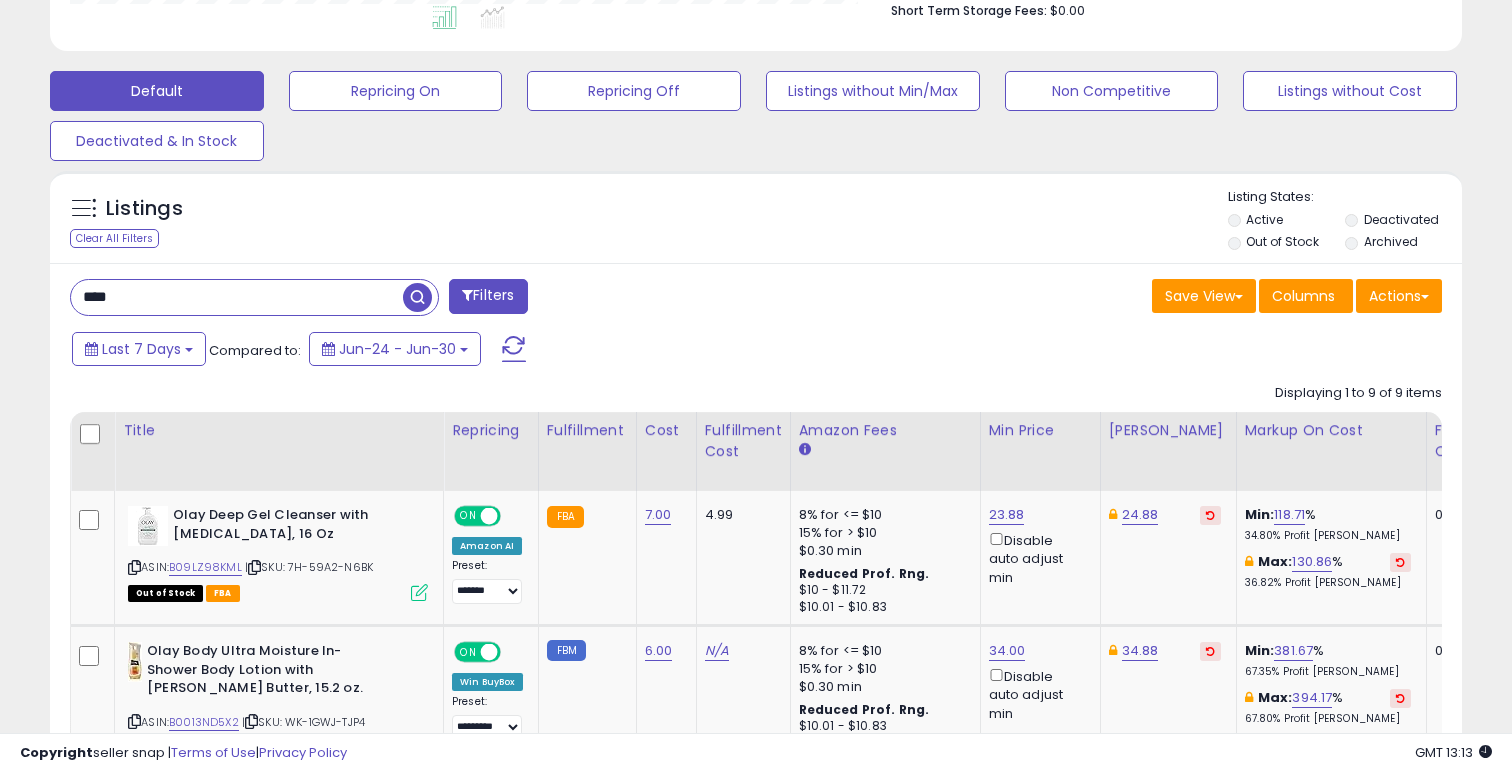 click on "****" at bounding box center (237, 297) 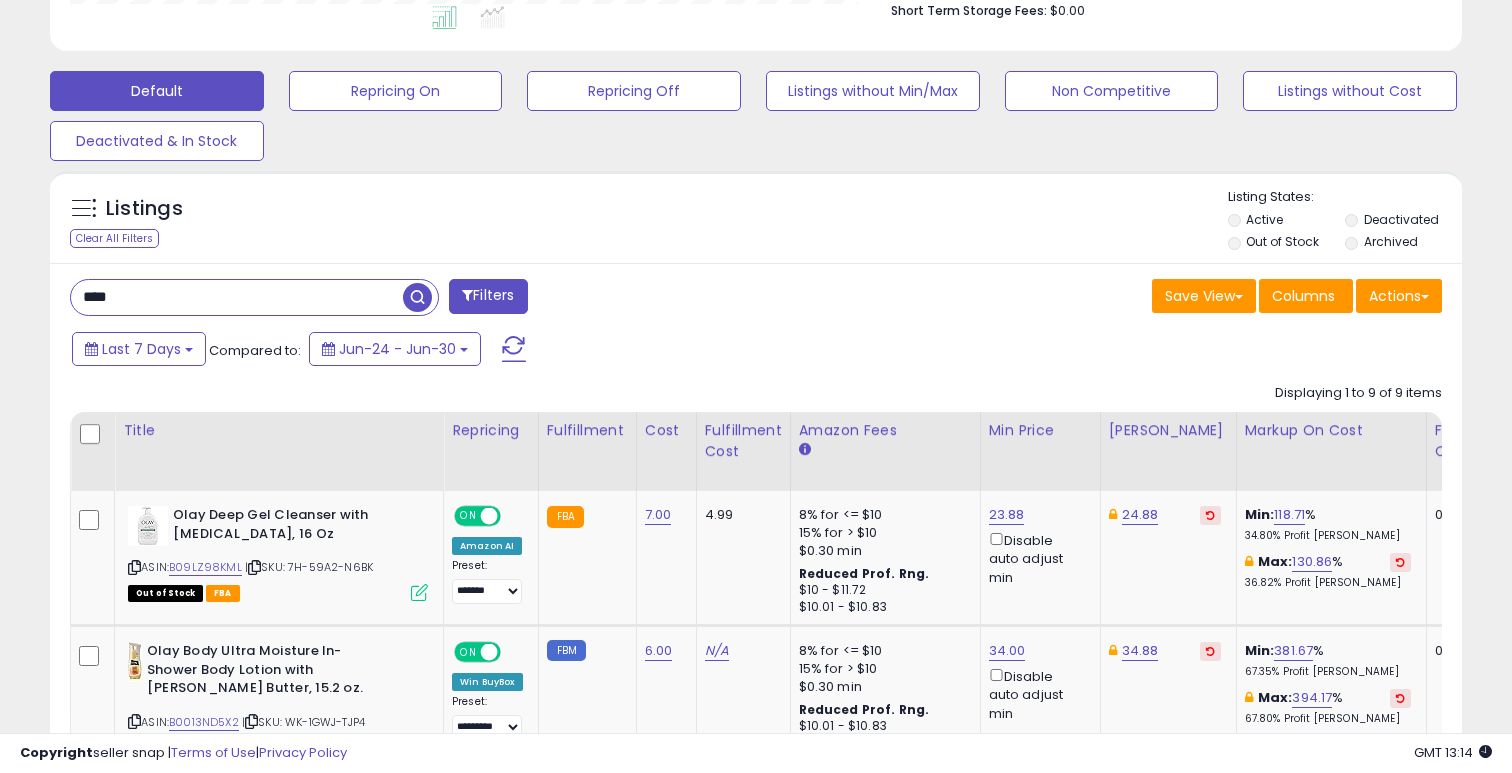 type on "****" 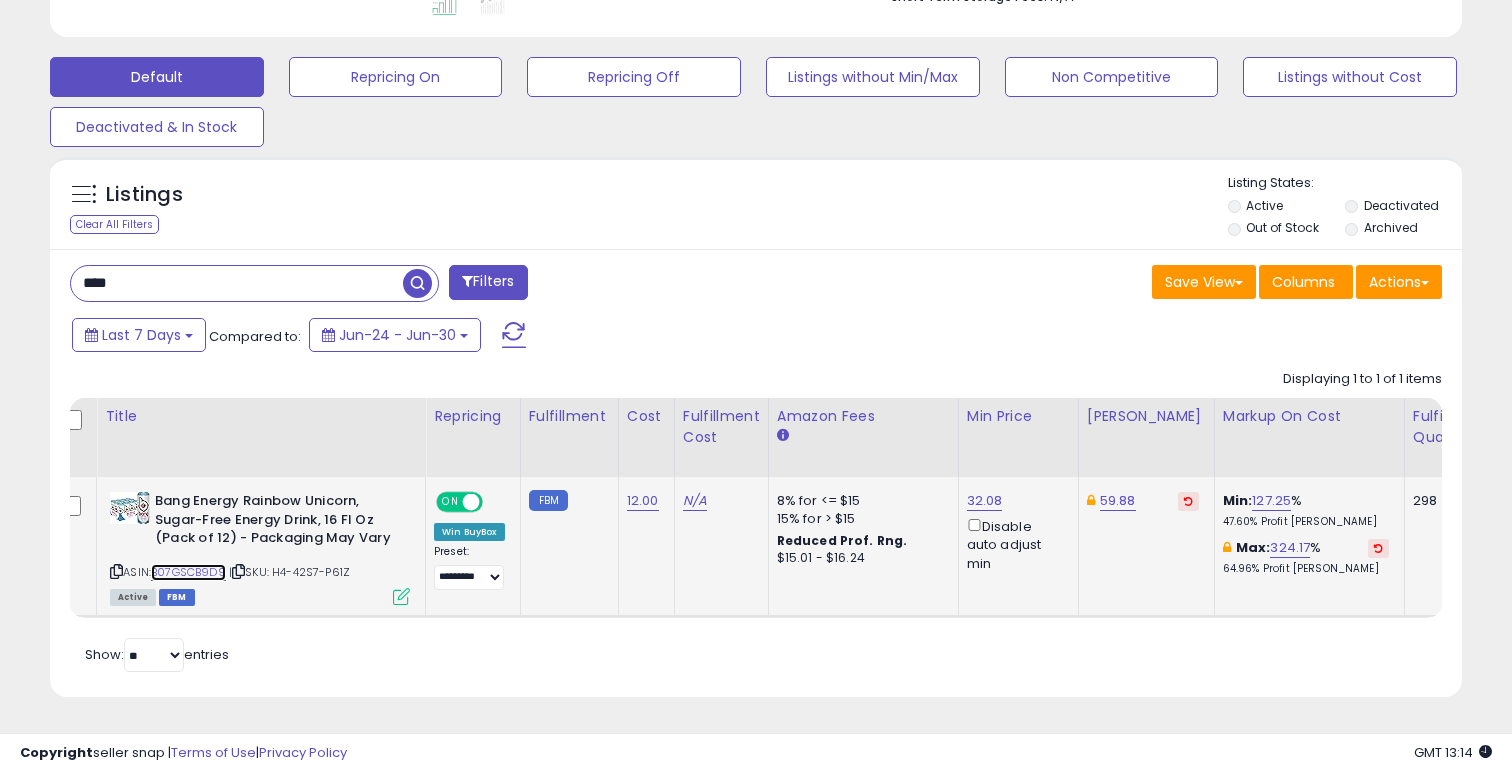 click on "B07GSCB9D9" at bounding box center [188, 572] 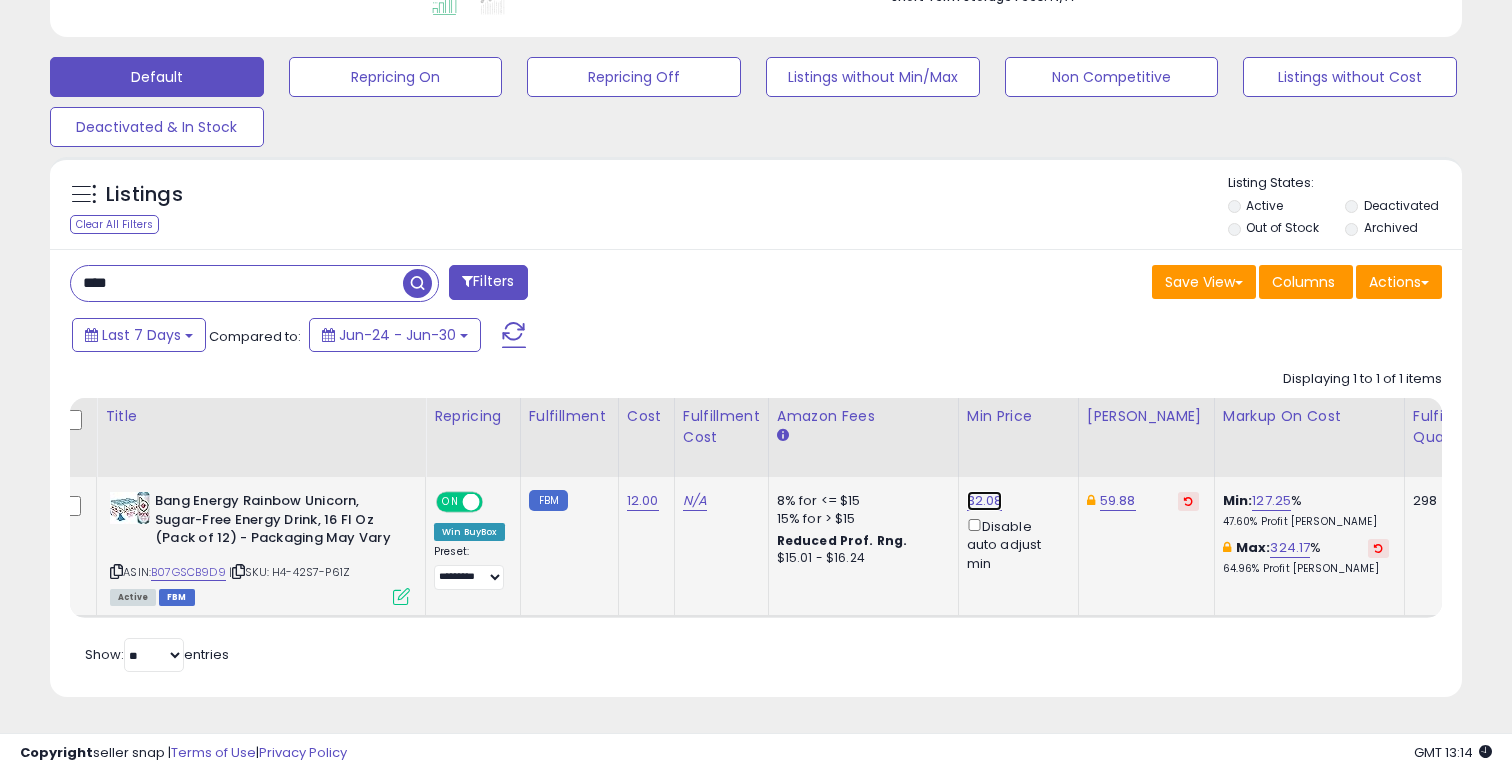 click on "32.08" at bounding box center [985, 501] 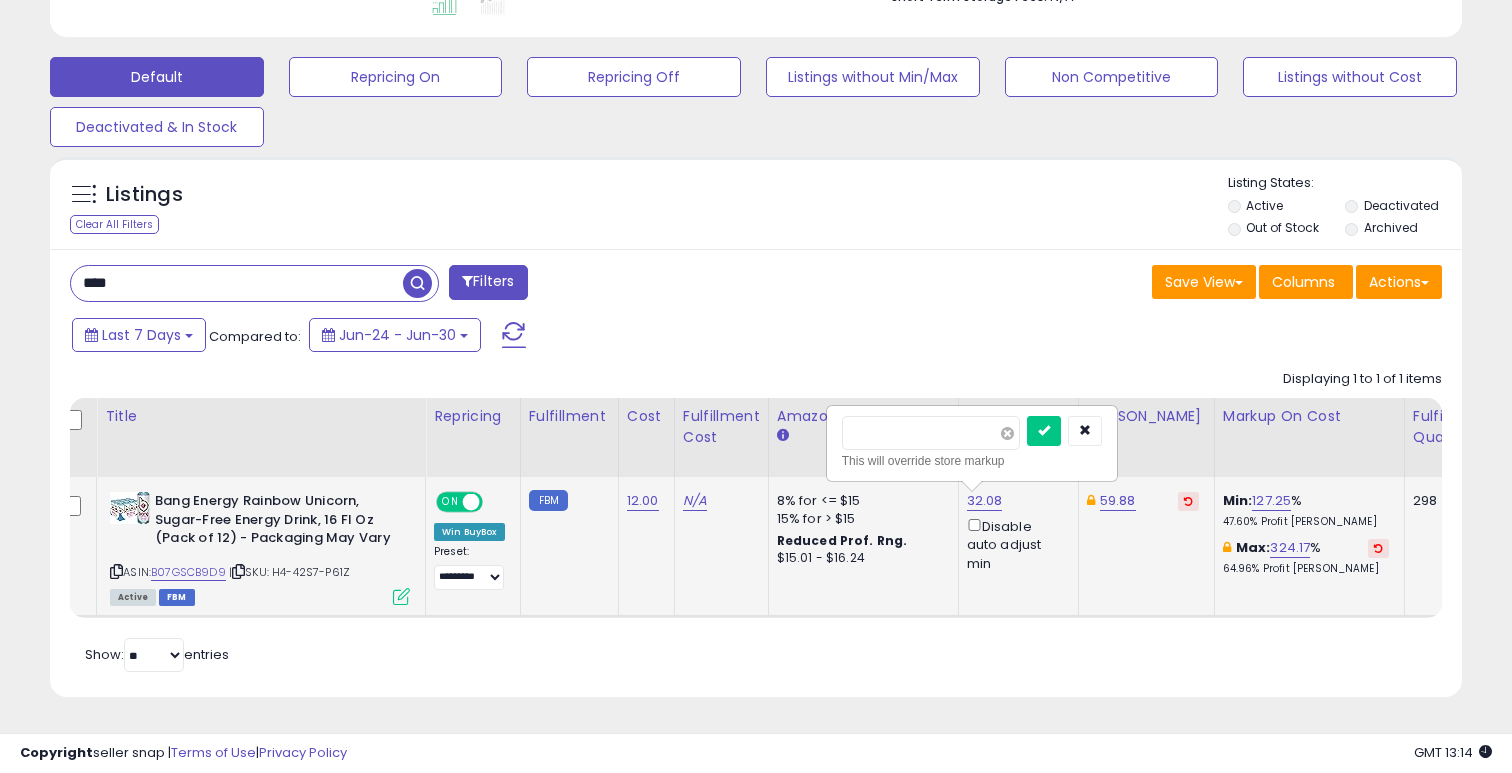 click at bounding box center [1007, 433] 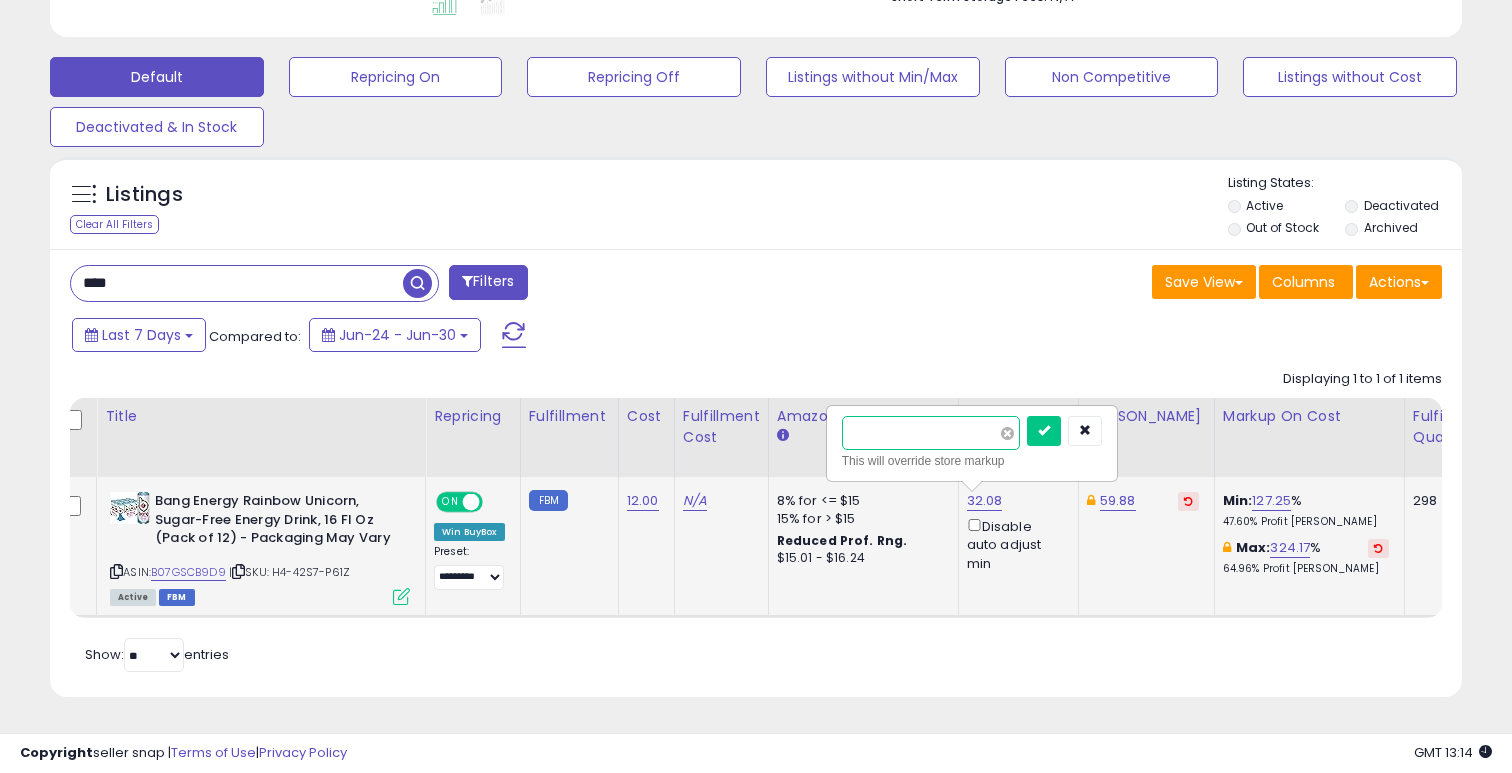 type on "*****" 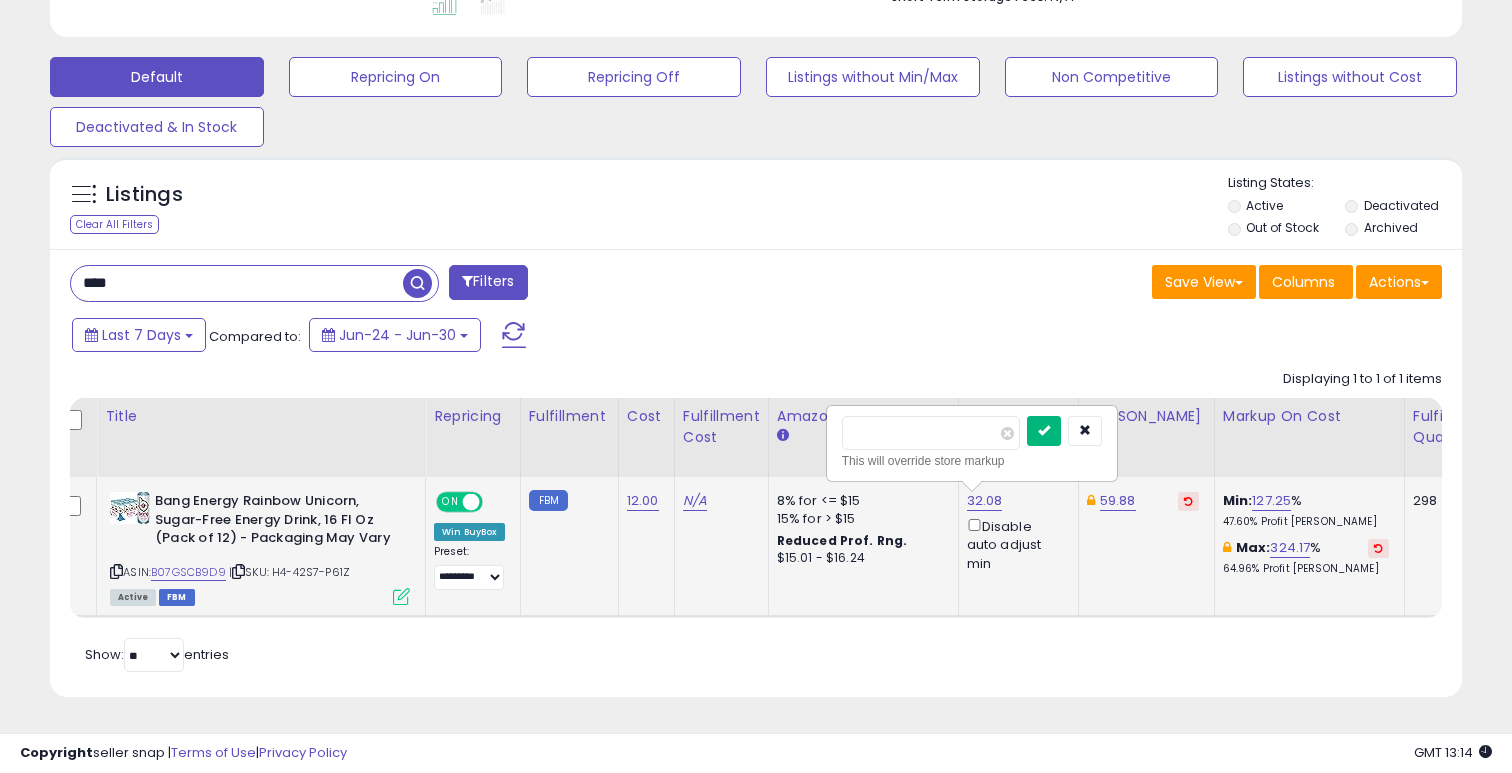 click at bounding box center (1044, 430) 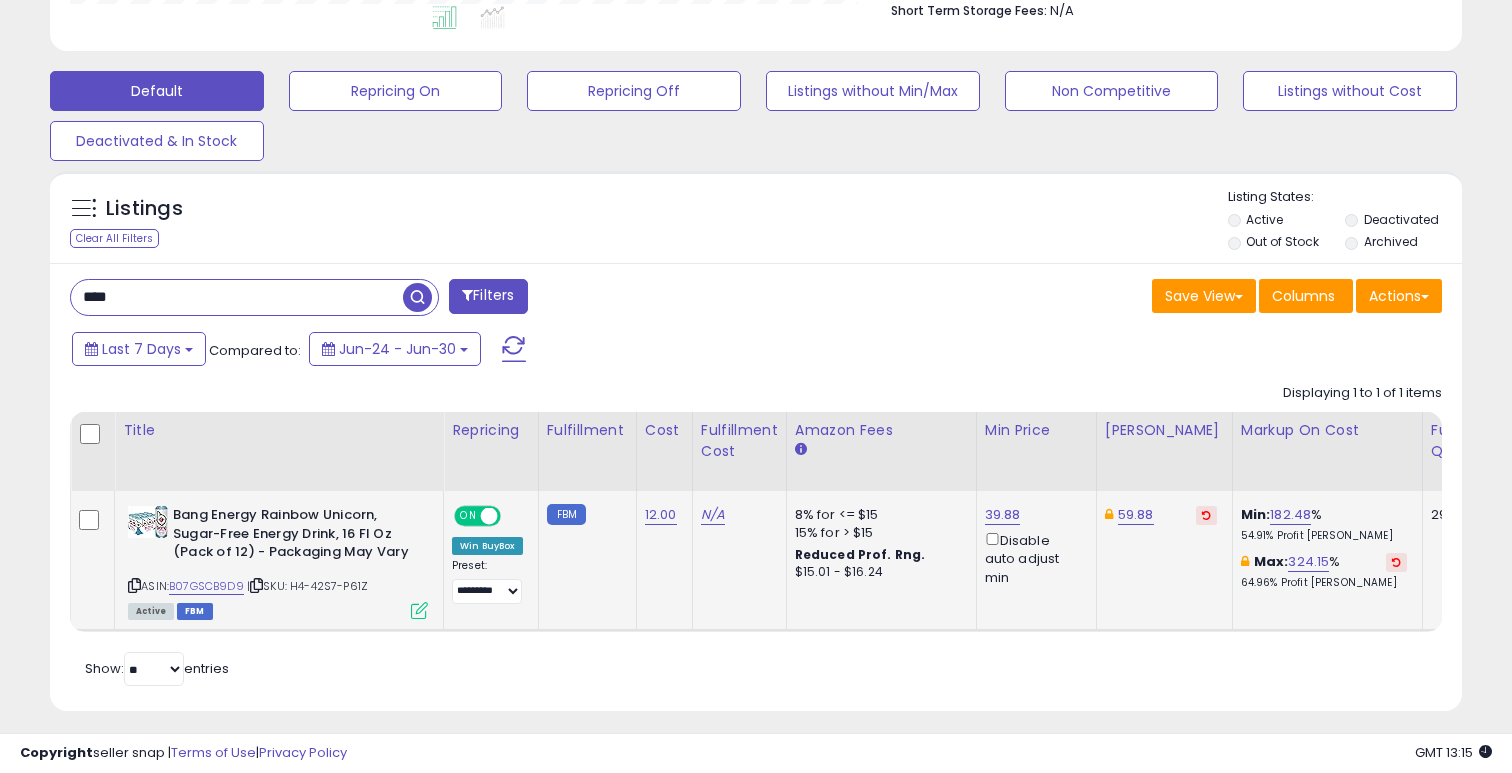 click on "****" at bounding box center [237, 297] 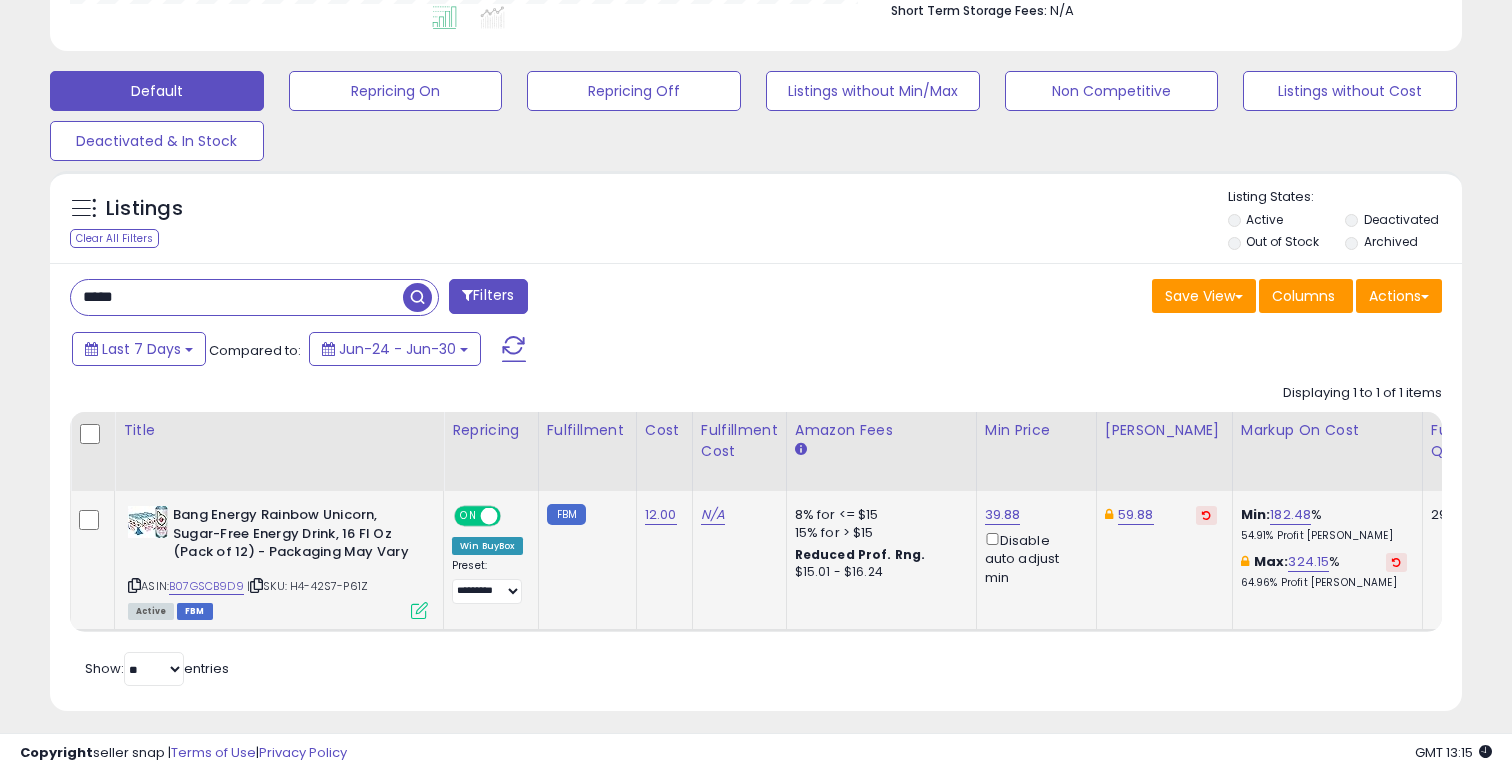 type on "*****" 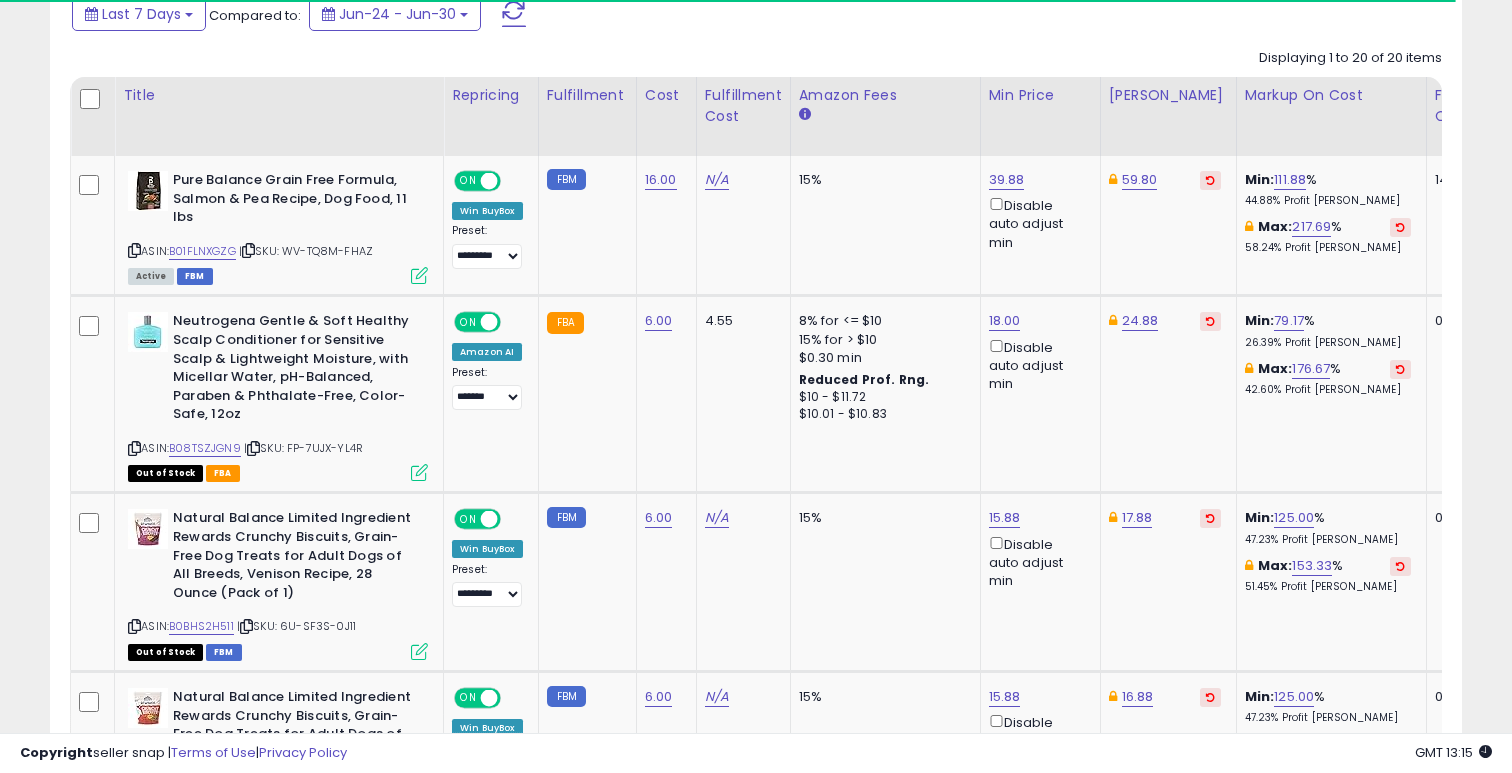 scroll, scrollTop: 906, scrollLeft: 0, axis: vertical 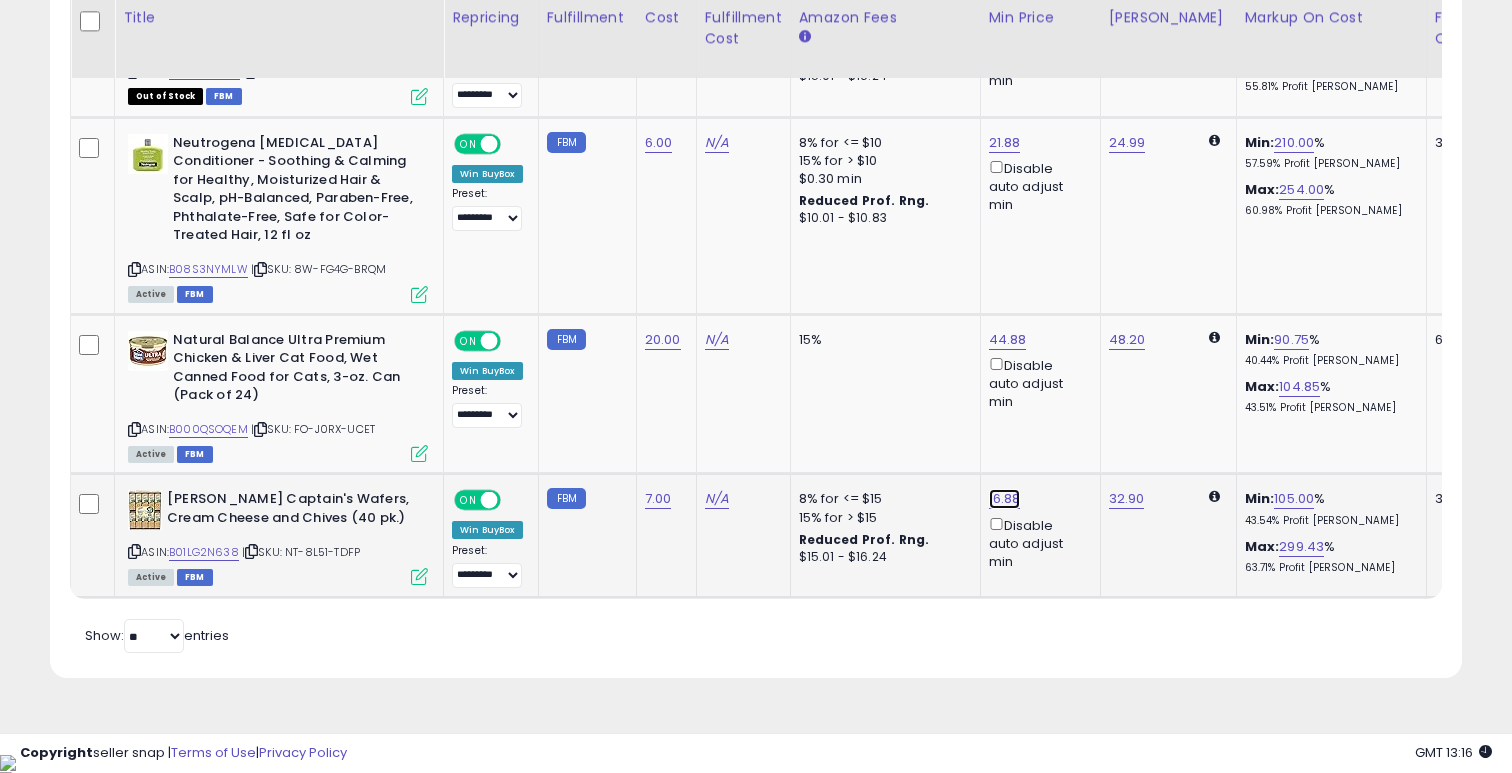 click on "16.88" at bounding box center (1007, -2578) 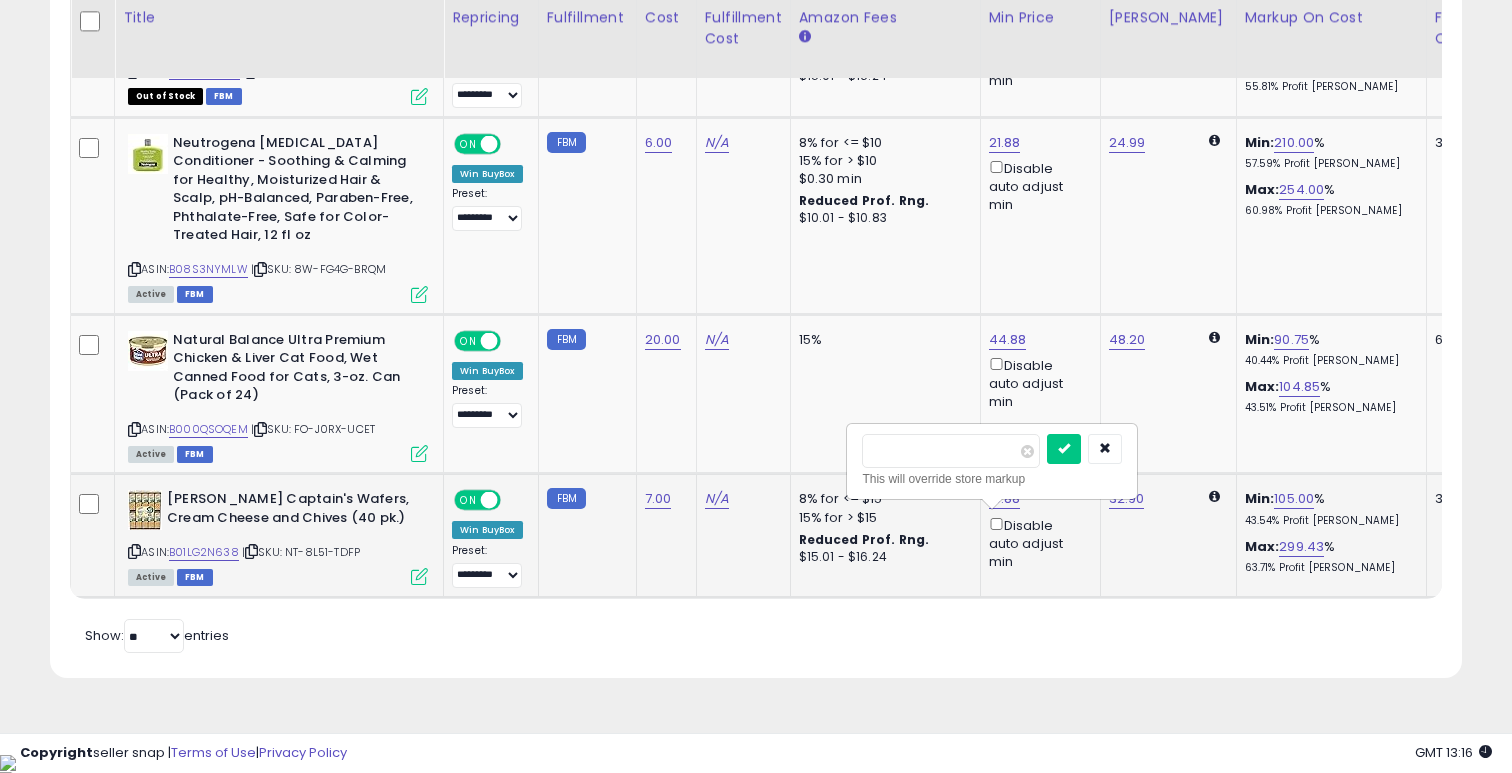 click on "*****" at bounding box center (951, 451) 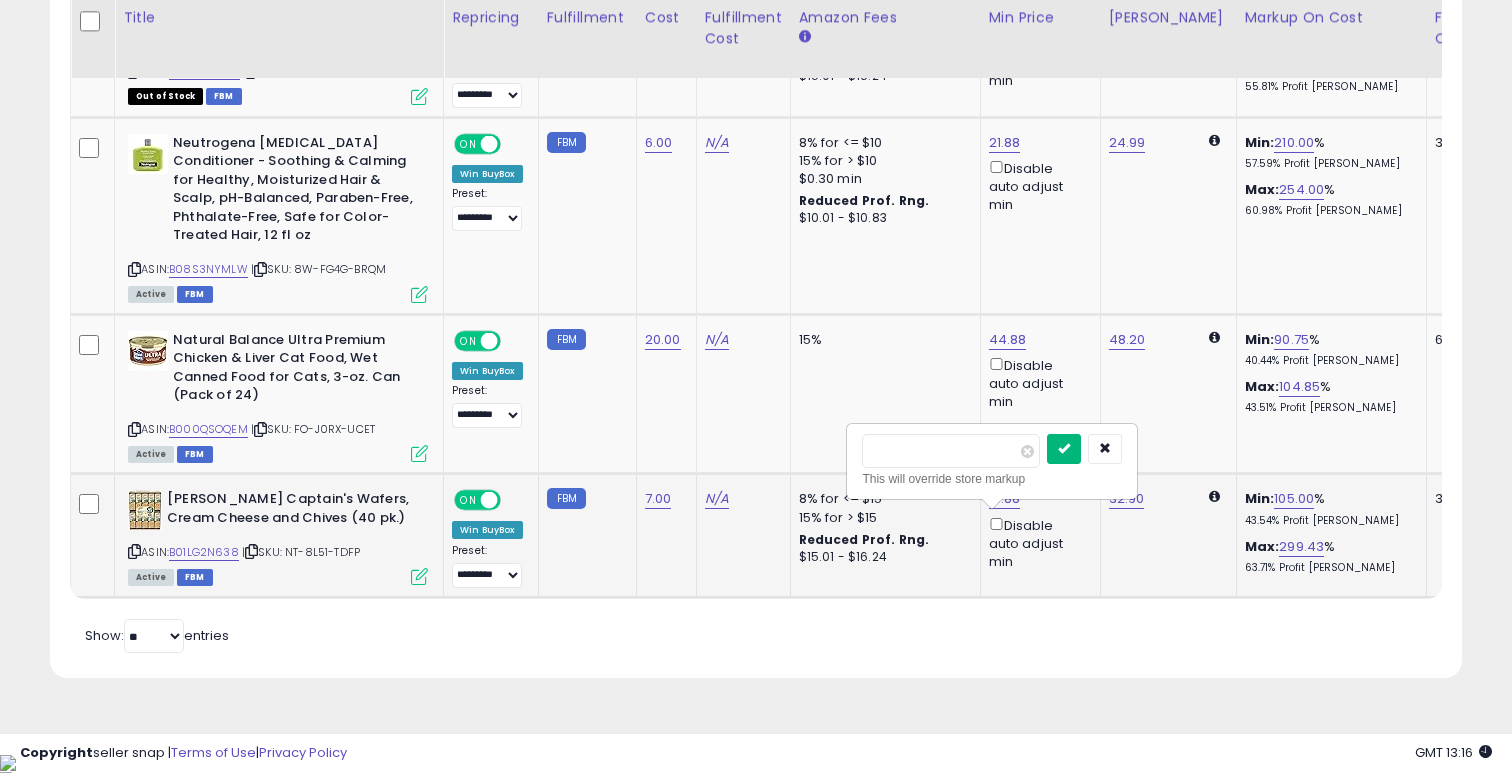 type on "*****" 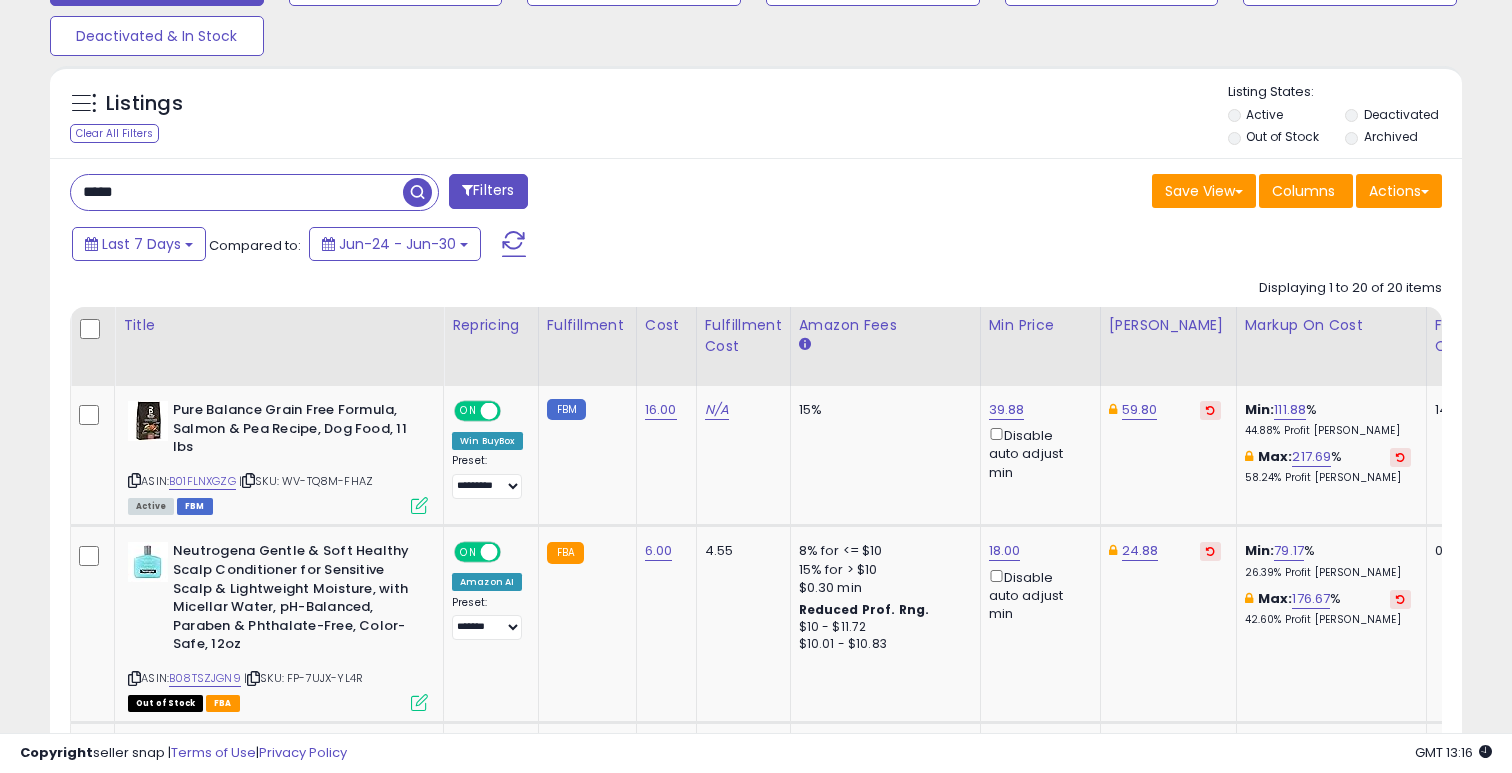 click on "*****" at bounding box center (237, 192) 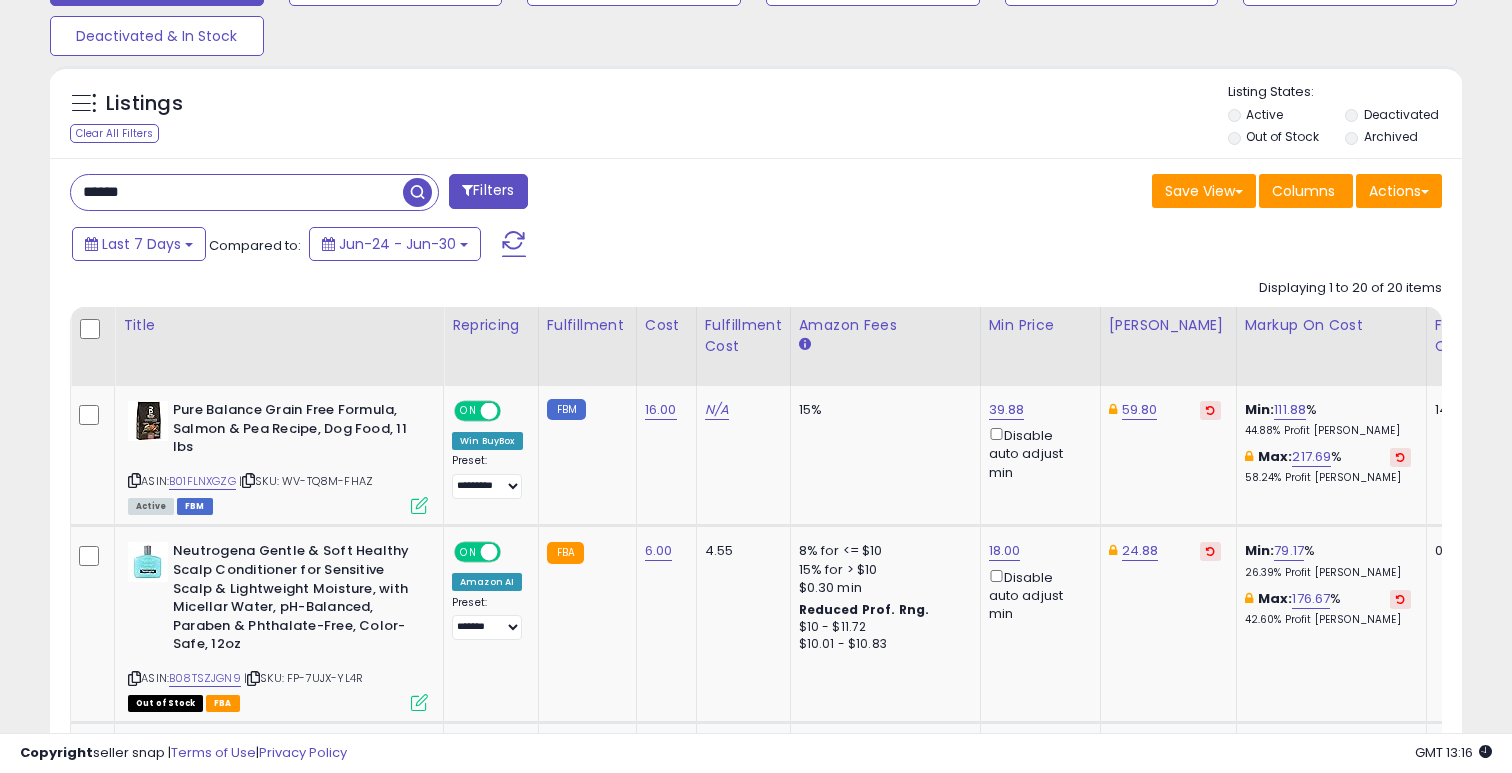 type on "******" 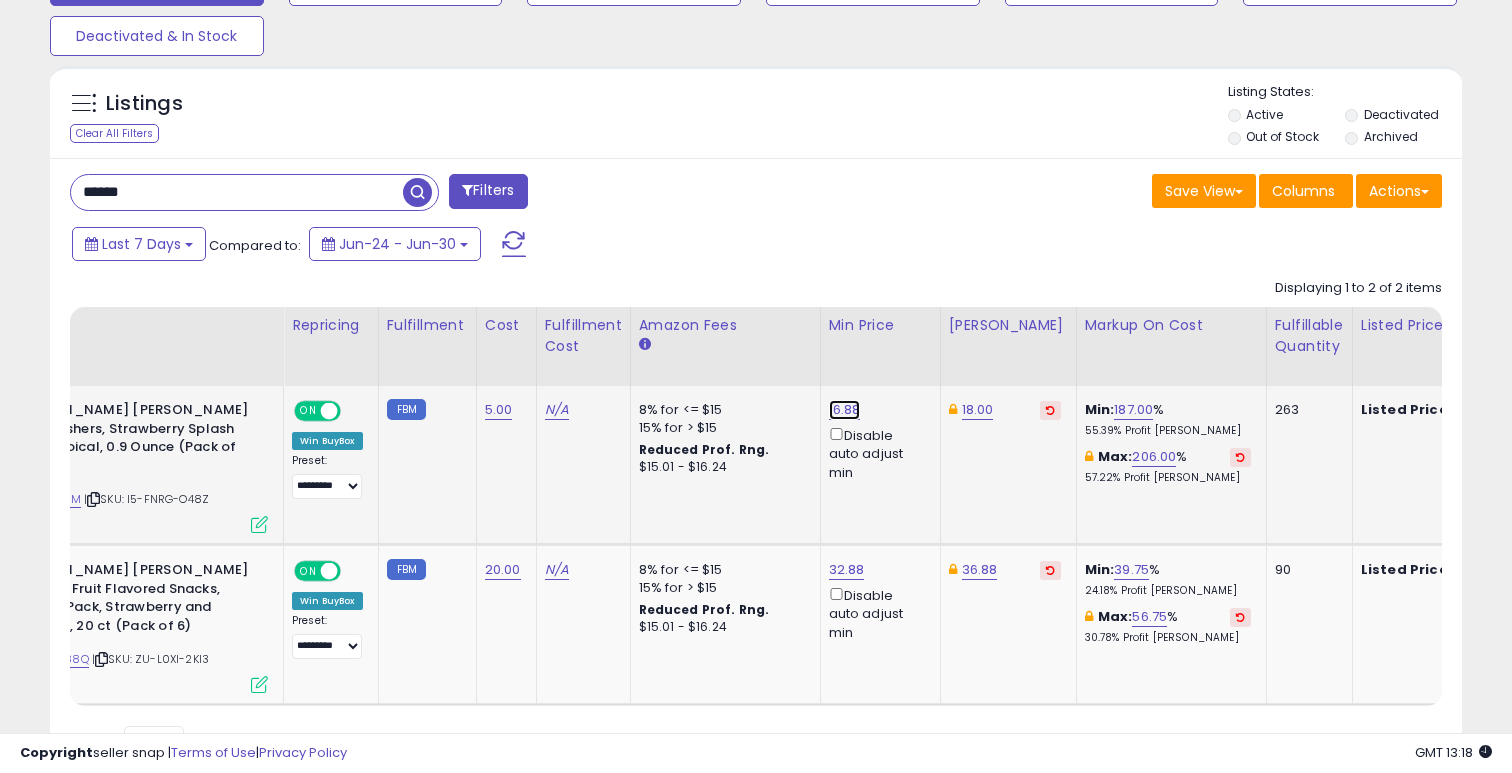 click on "16.88" at bounding box center (845, 410) 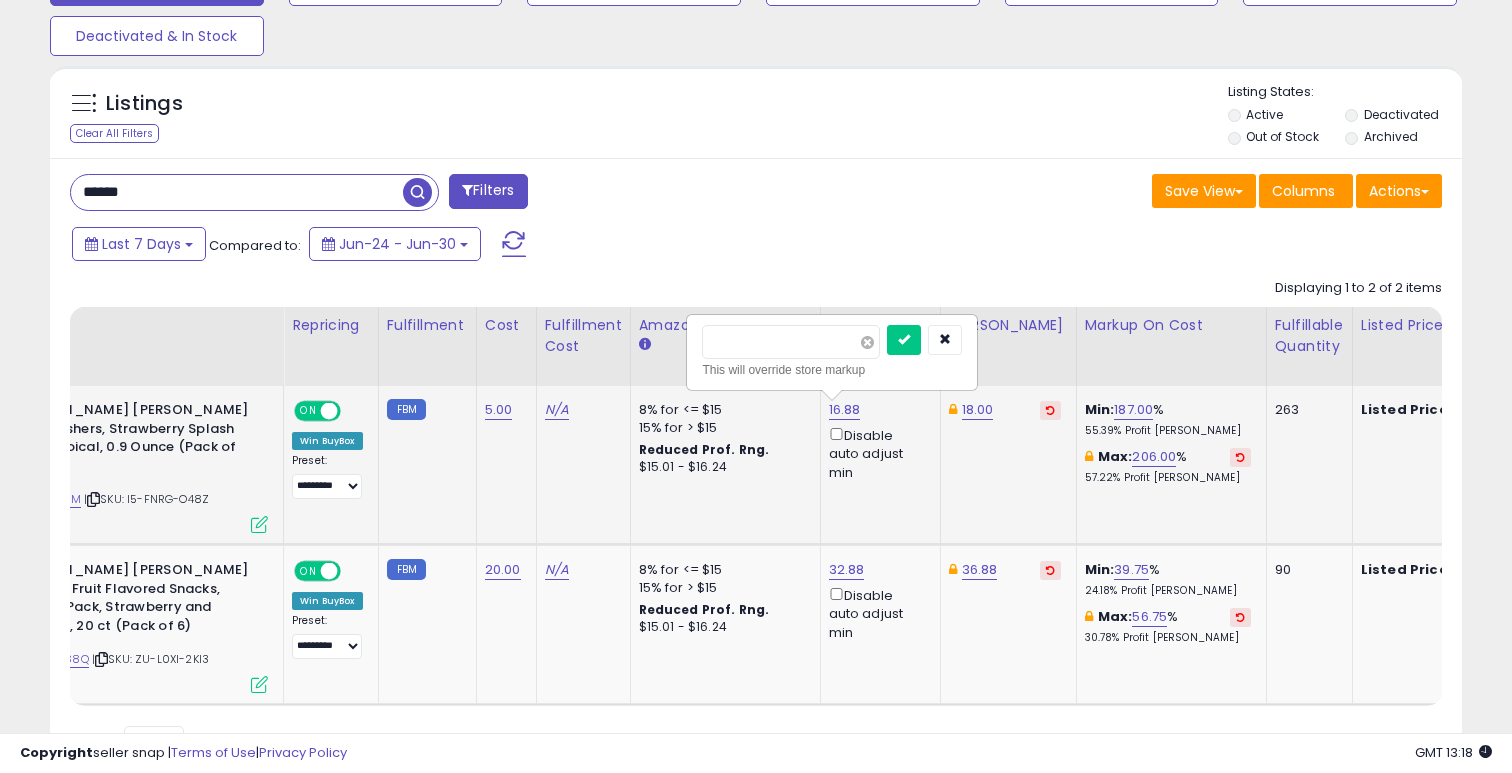 click at bounding box center (867, 342) 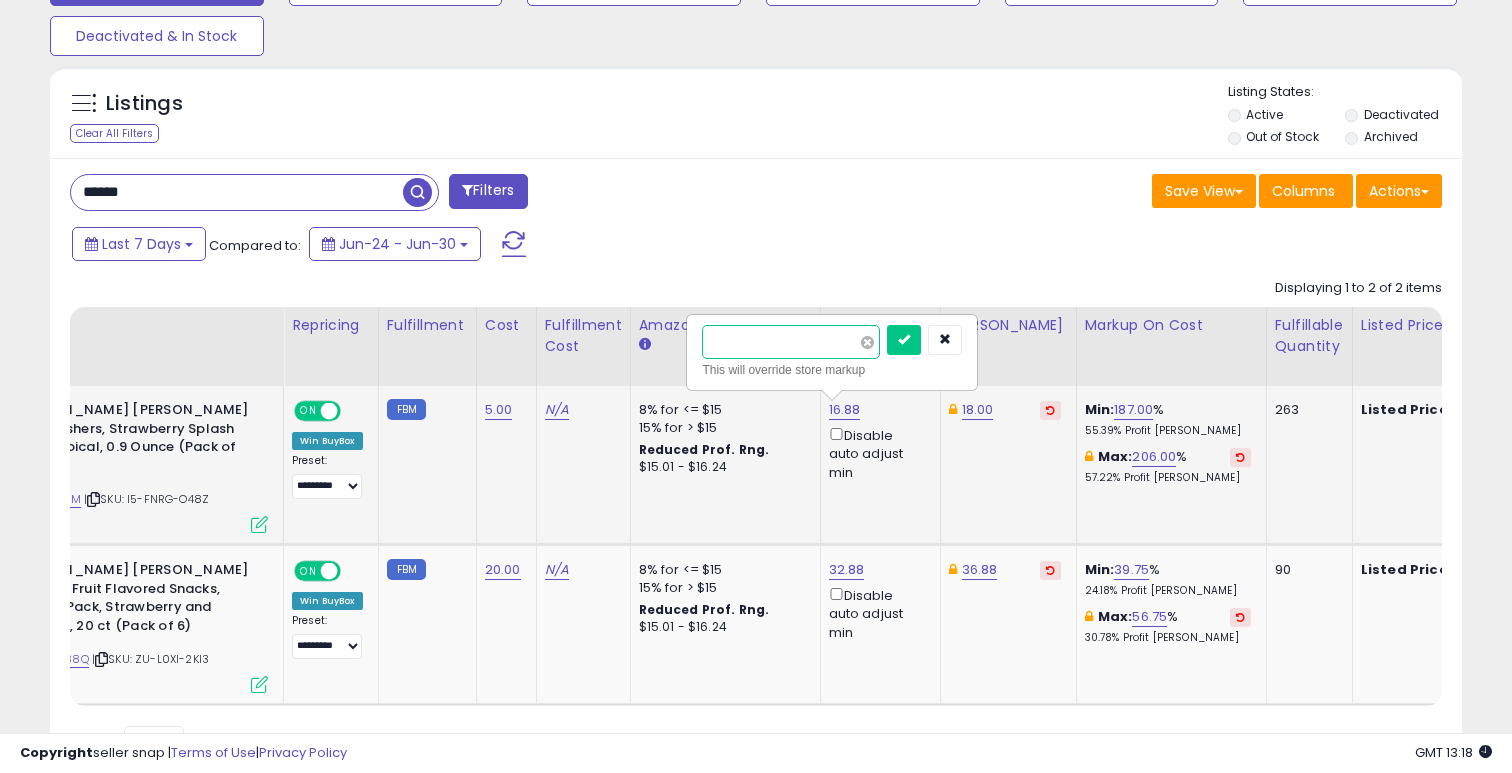 type on "**" 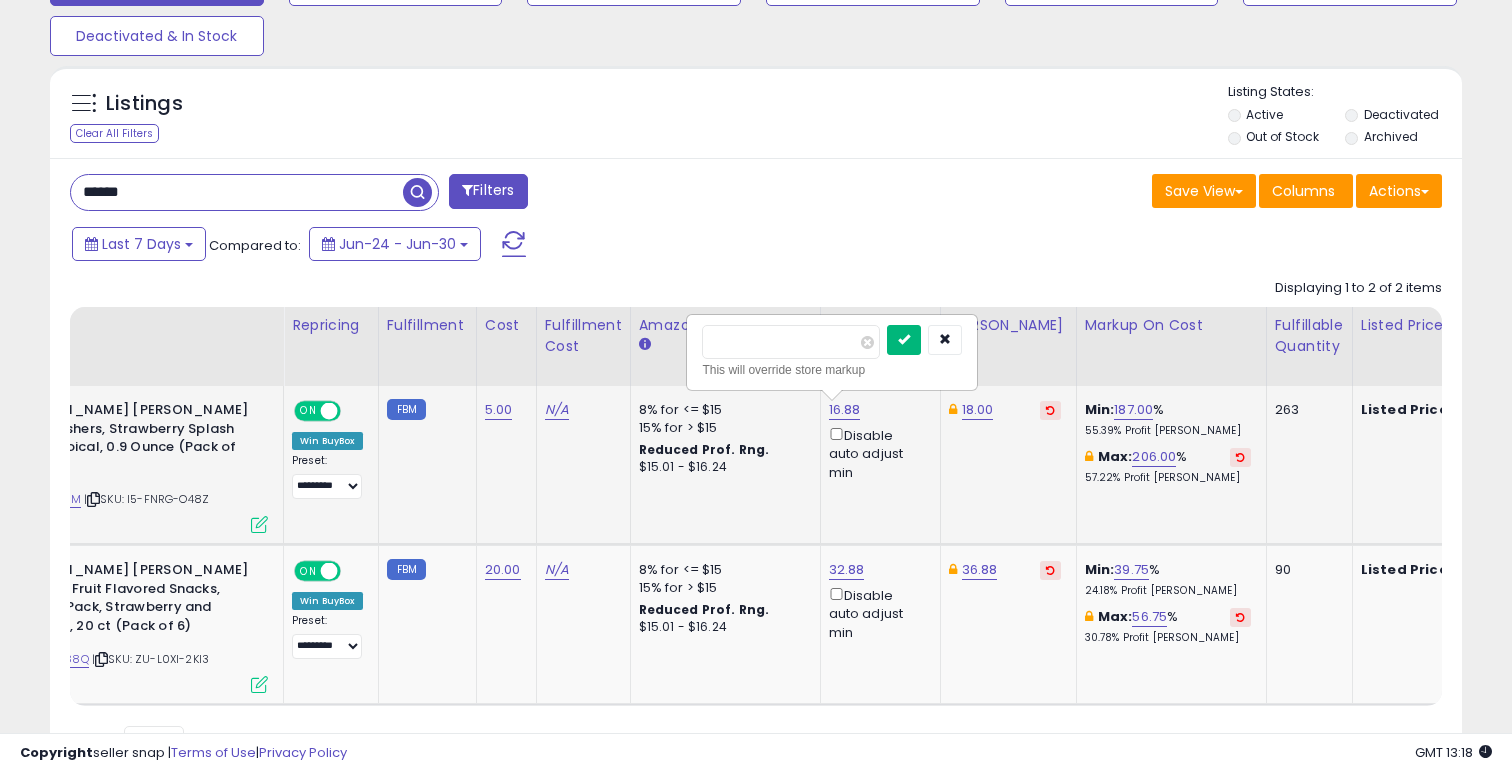 click at bounding box center (904, 340) 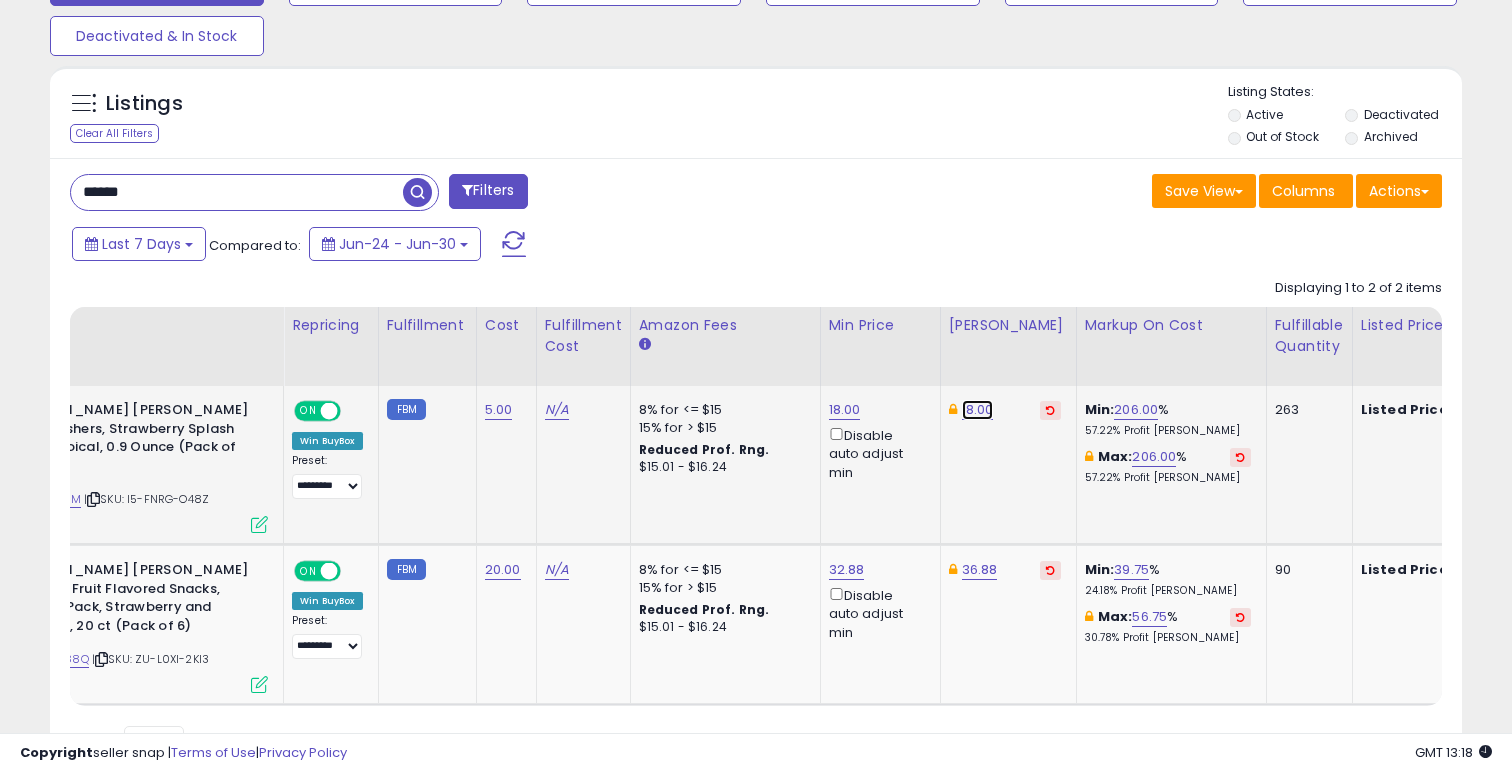 click on "18.00" at bounding box center [978, 410] 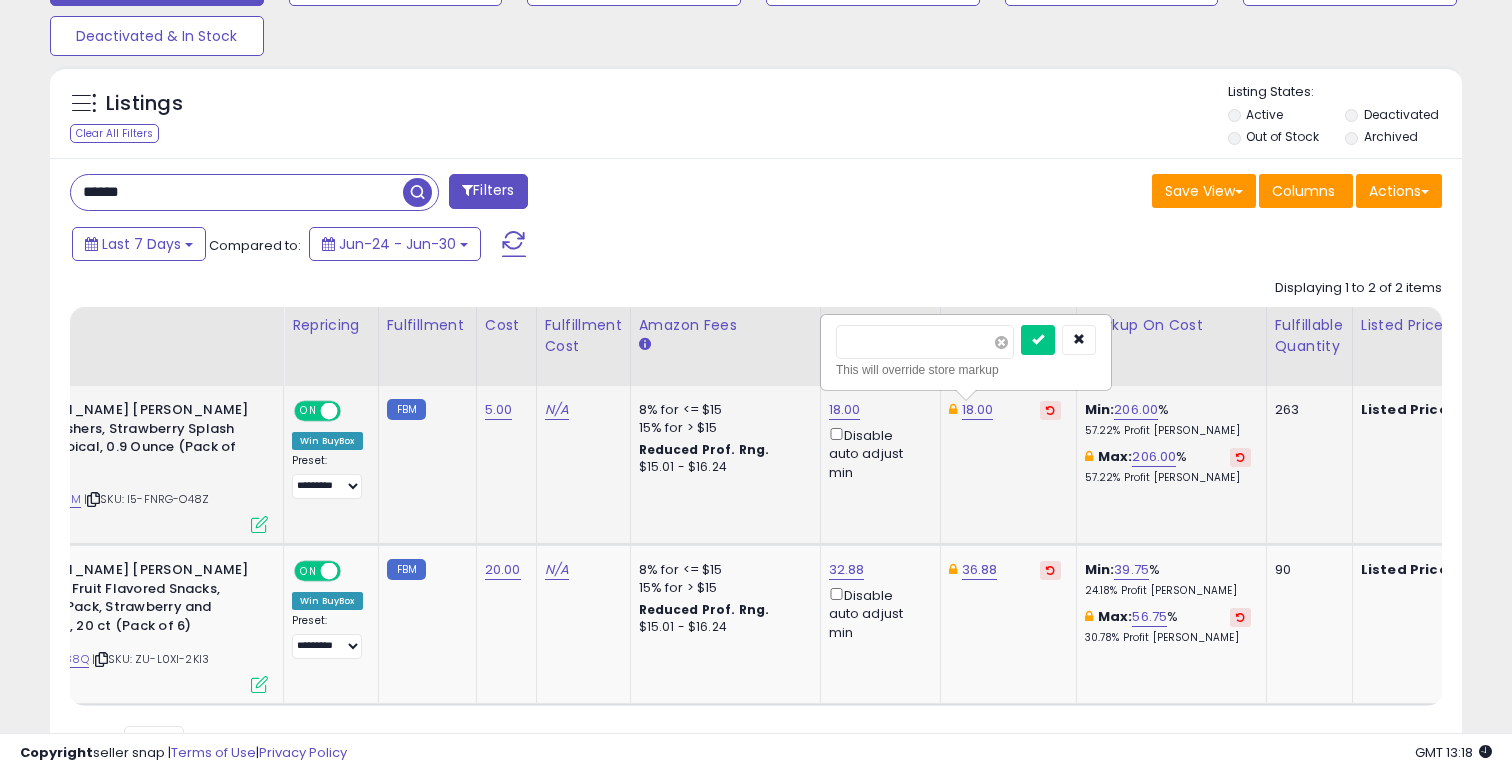 click at bounding box center (1001, 342) 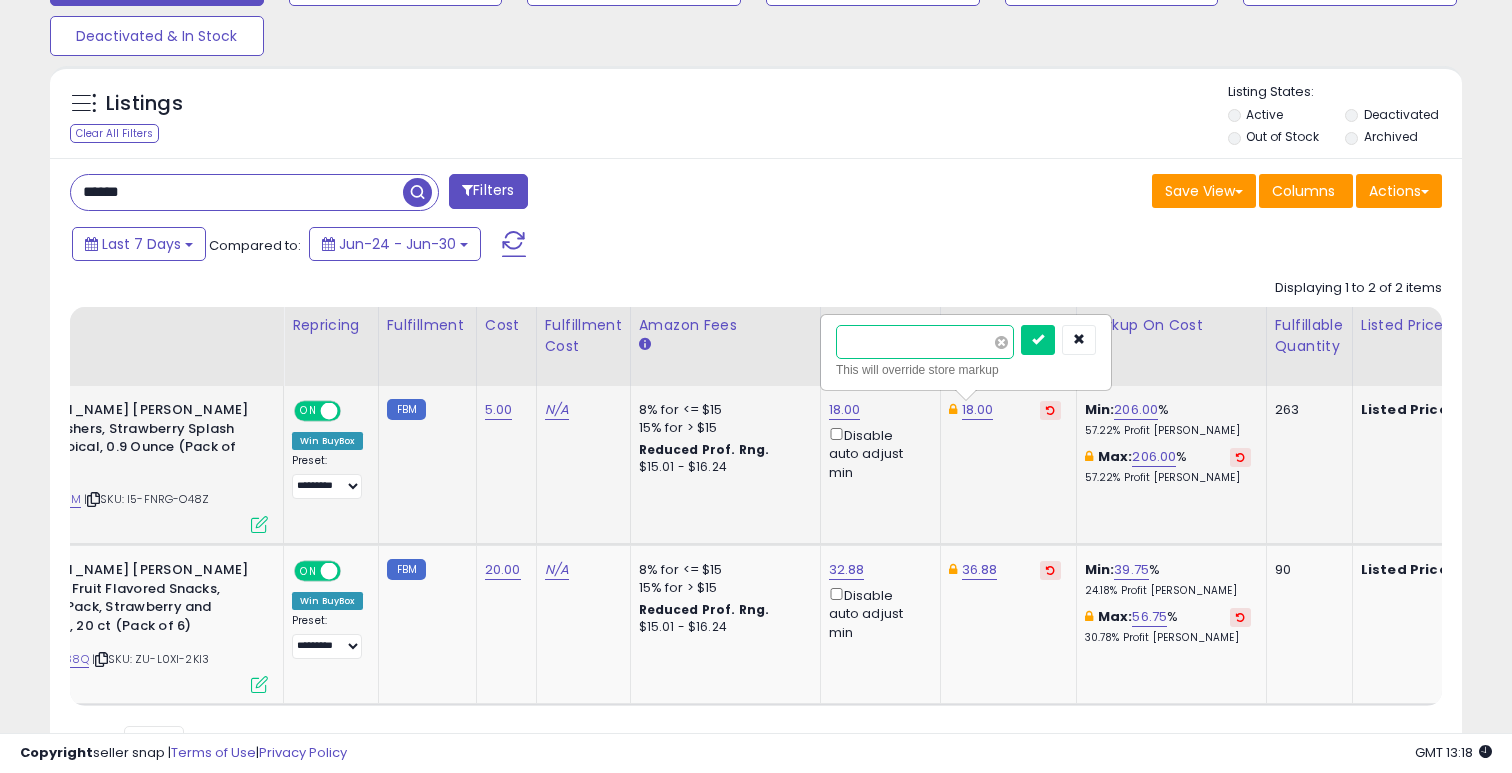 type on "**" 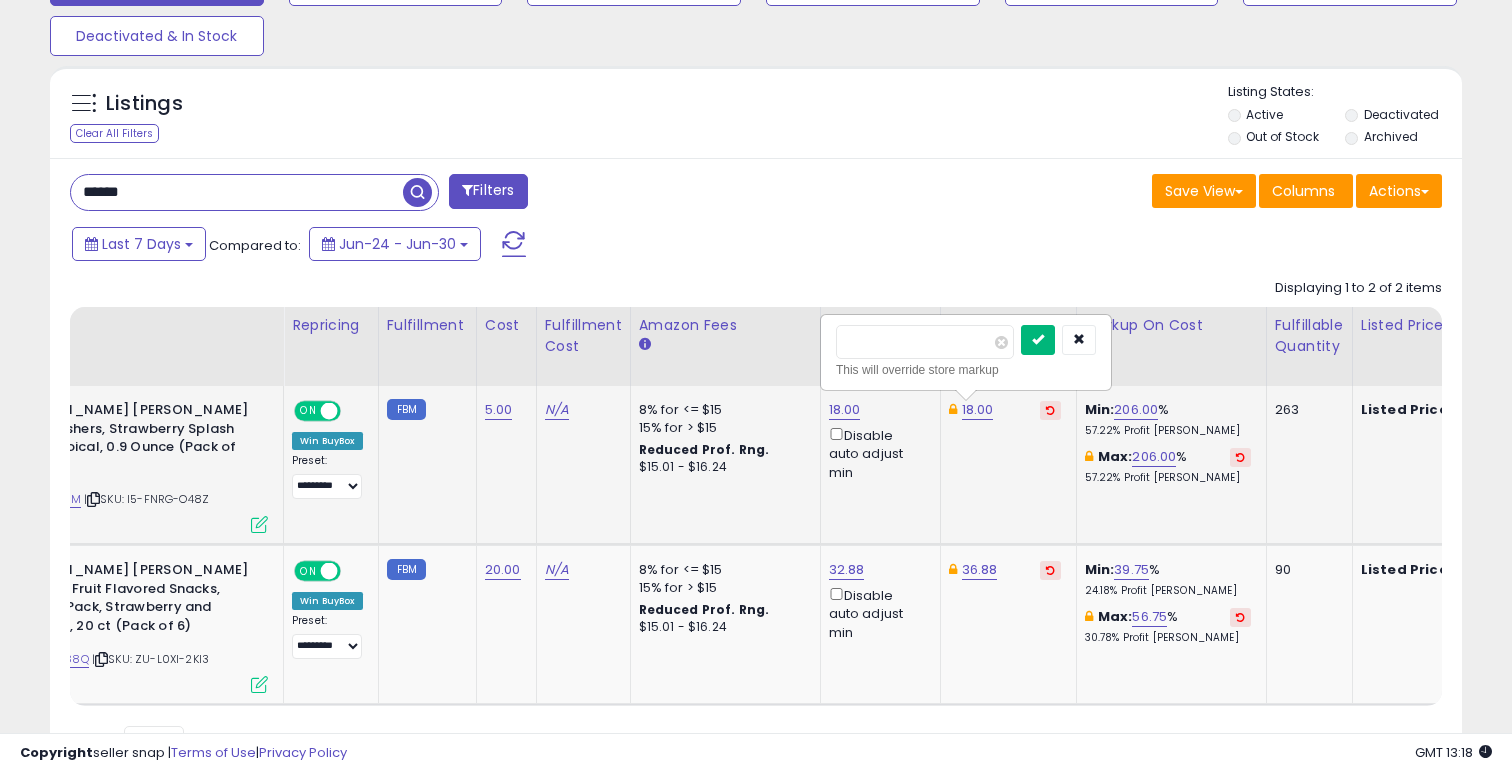 click at bounding box center [1038, 340] 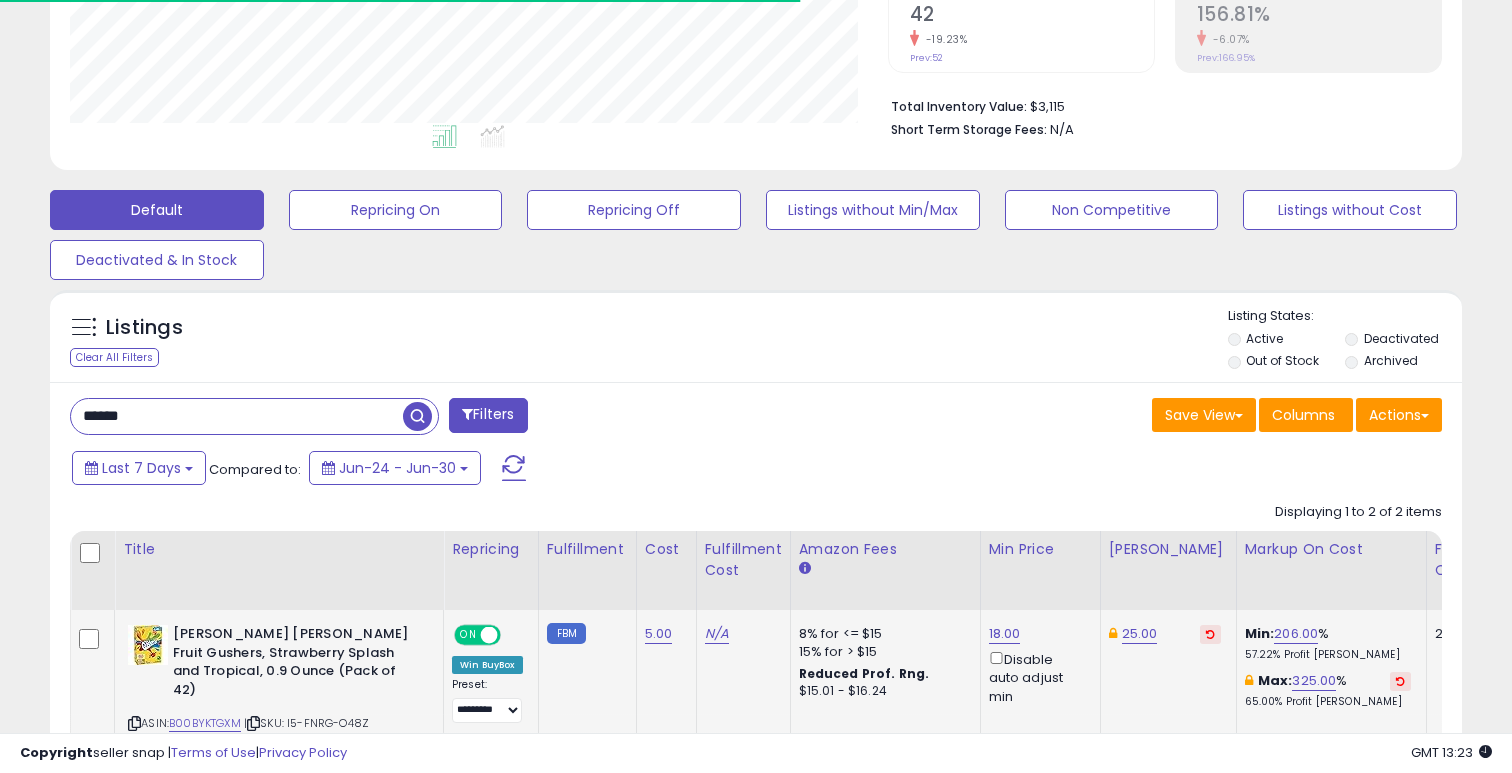 scroll, scrollTop: 562, scrollLeft: 0, axis: vertical 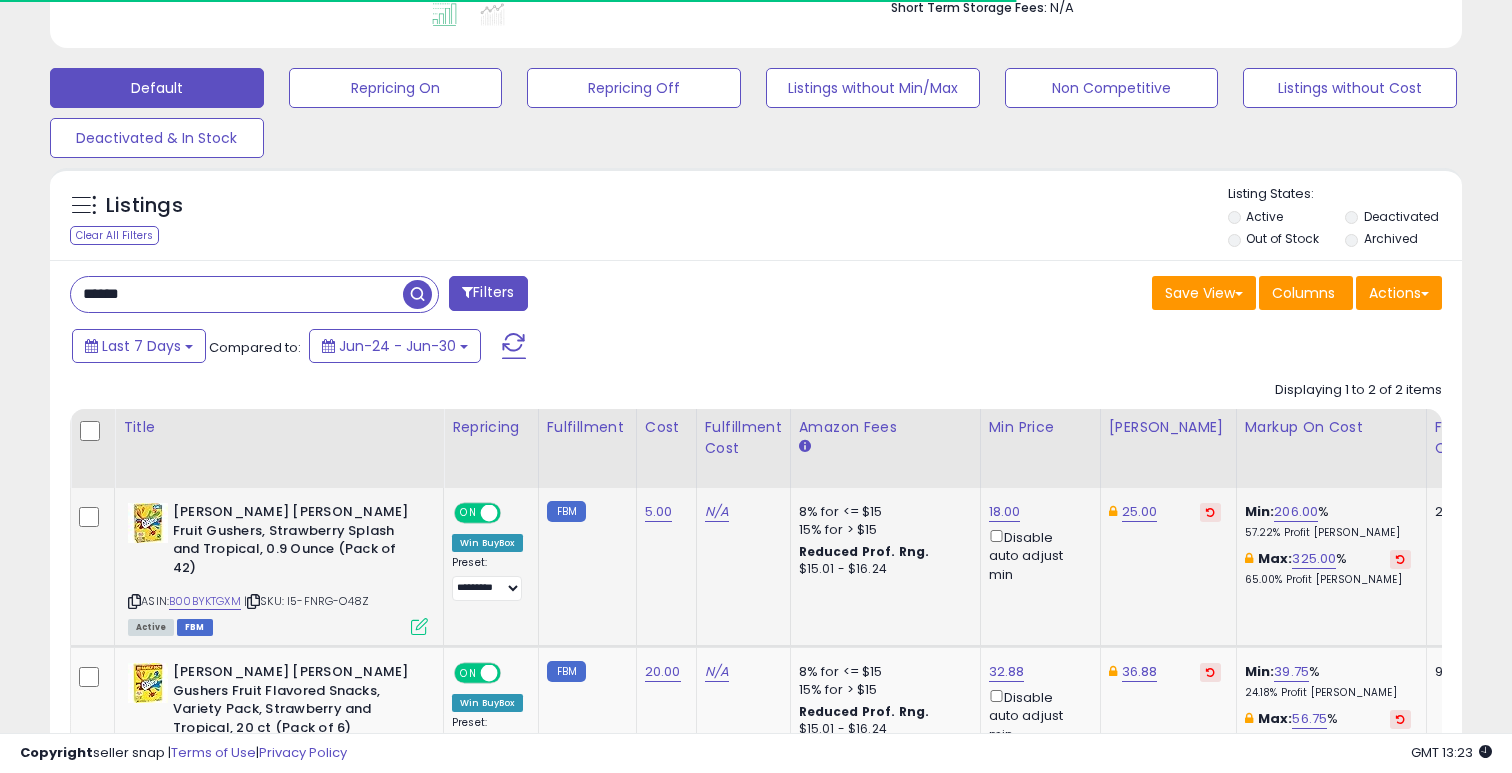 click on "******" at bounding box center [237, 294] 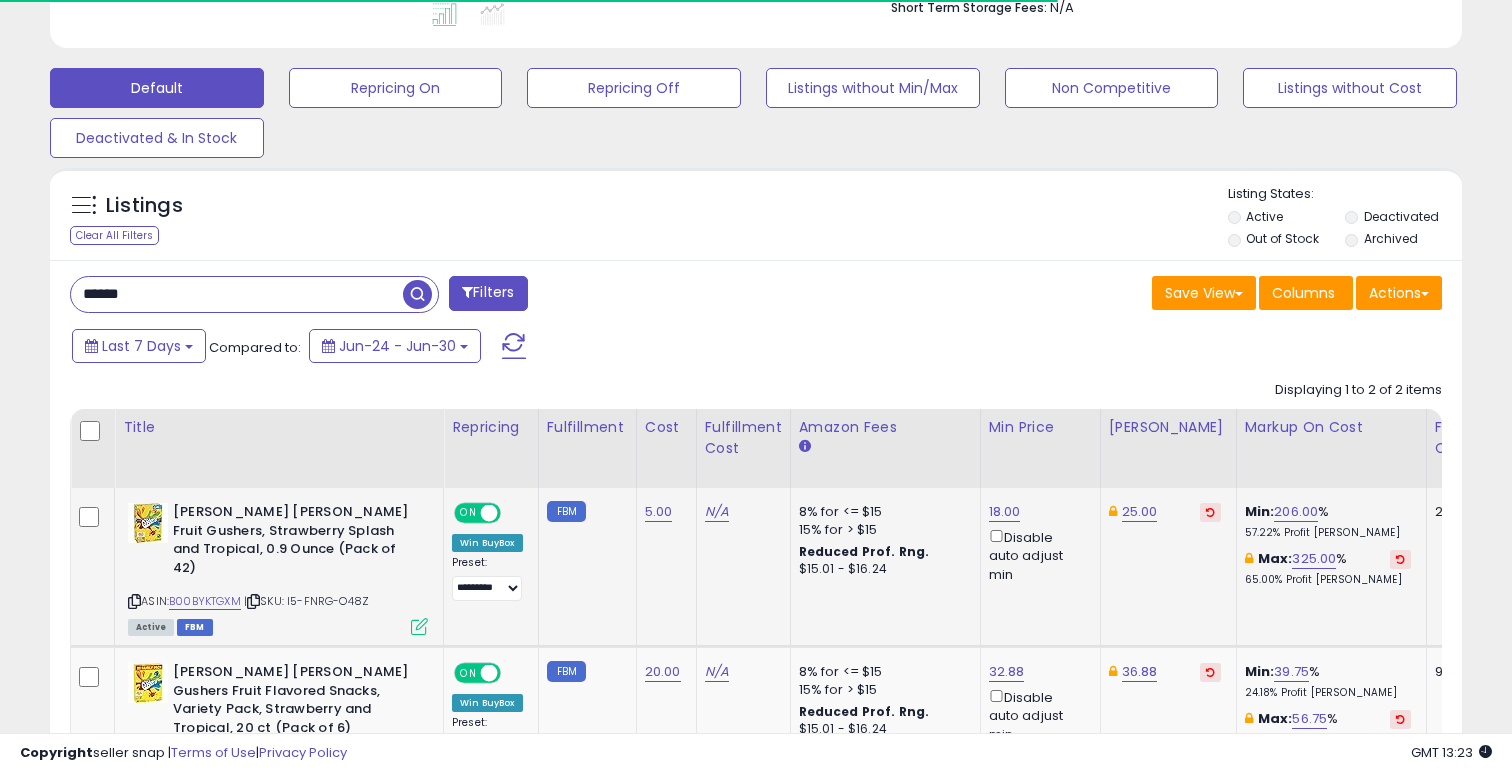 click on "******" at bounding box center (237, 294) 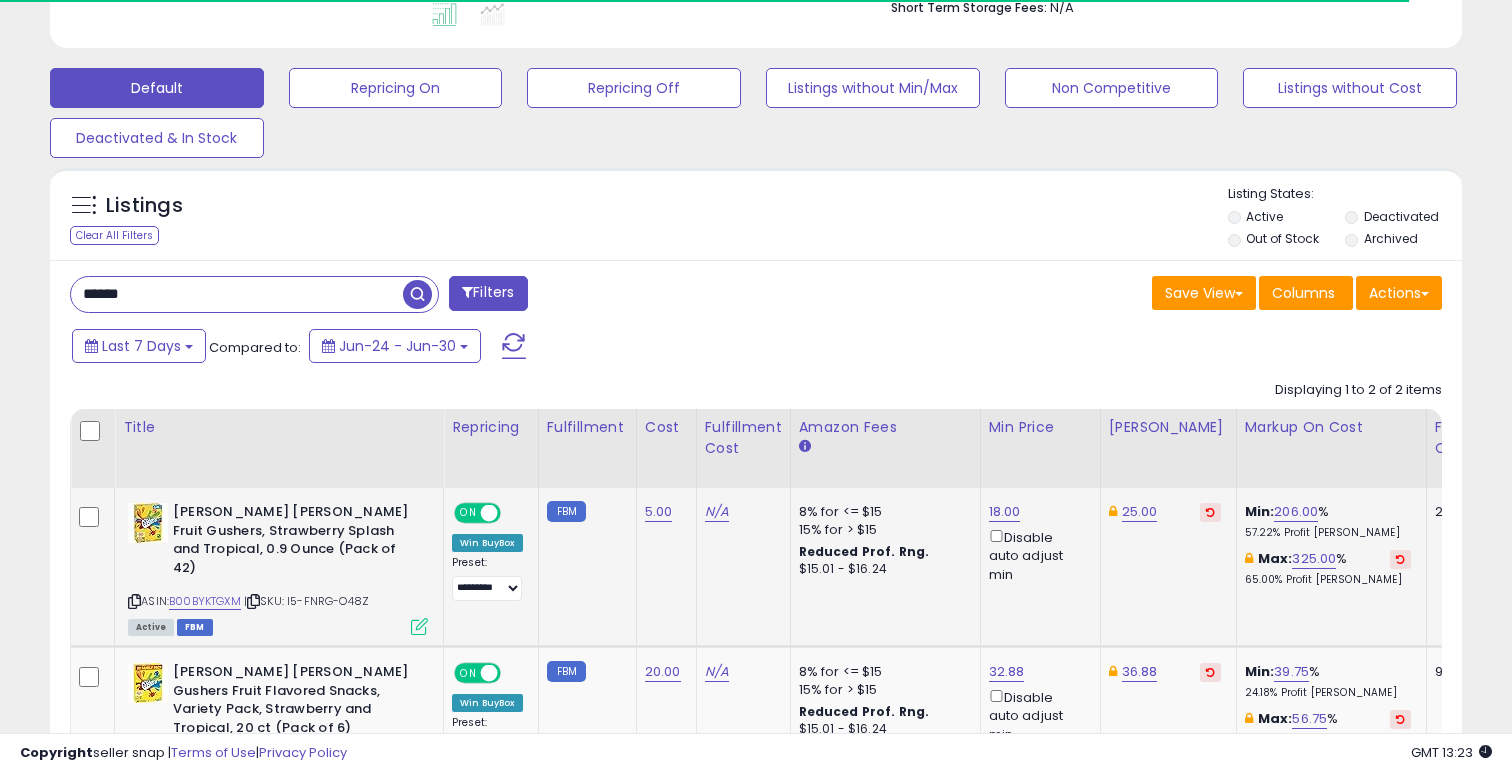 type on "******" 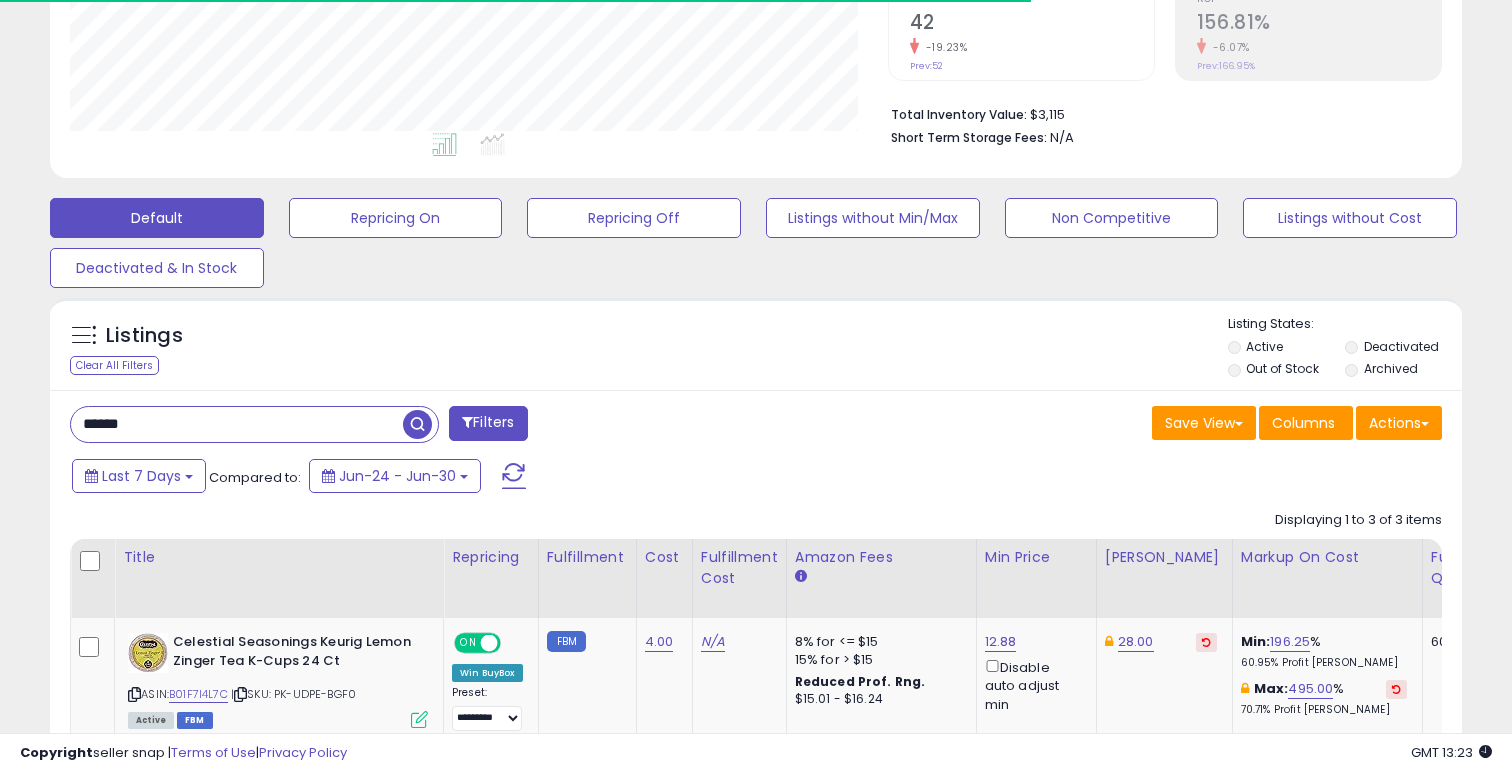 scroll, scrollTop: 562, scrollLeft: 0, axis: vertical 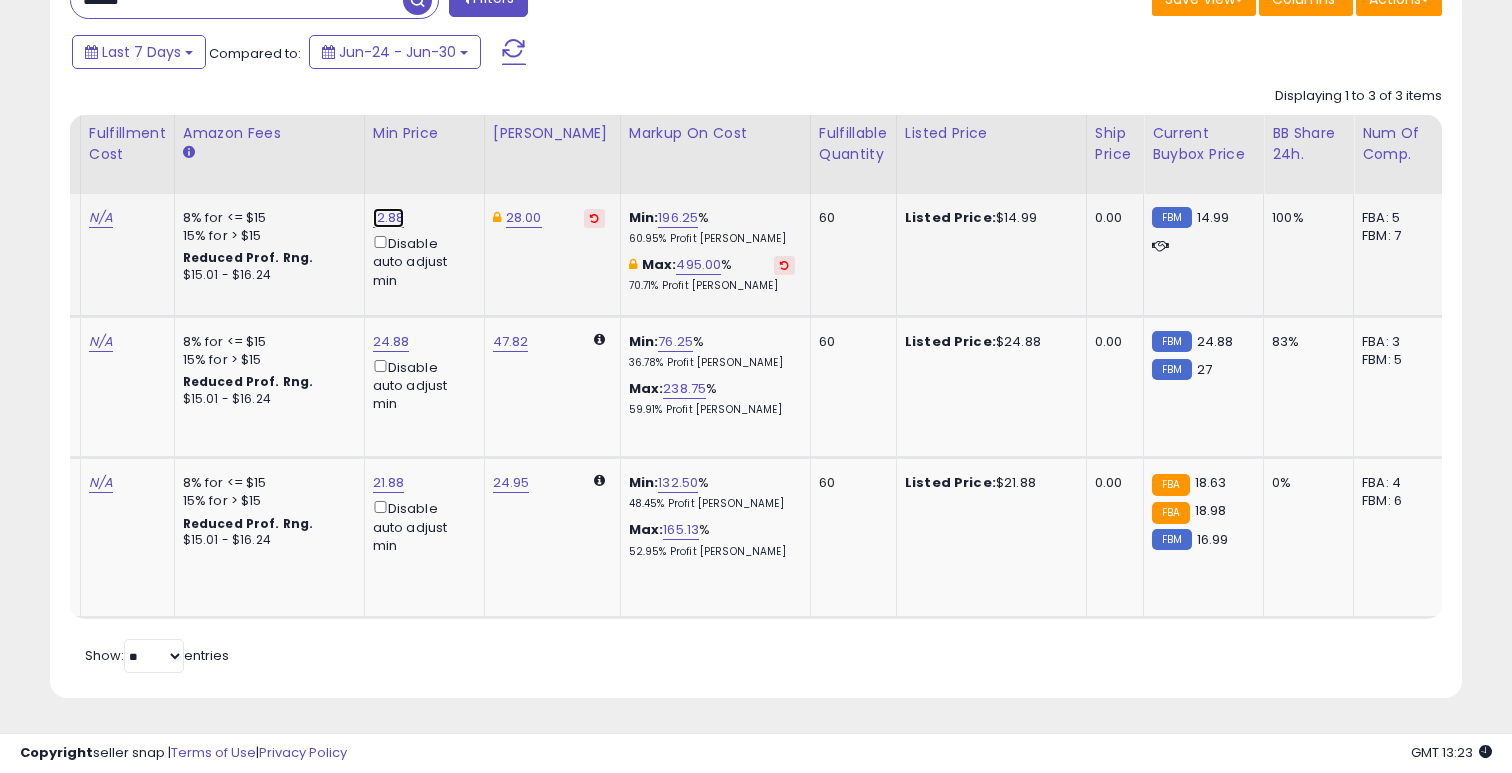click on "12.88" at bounding box center (389, 218) 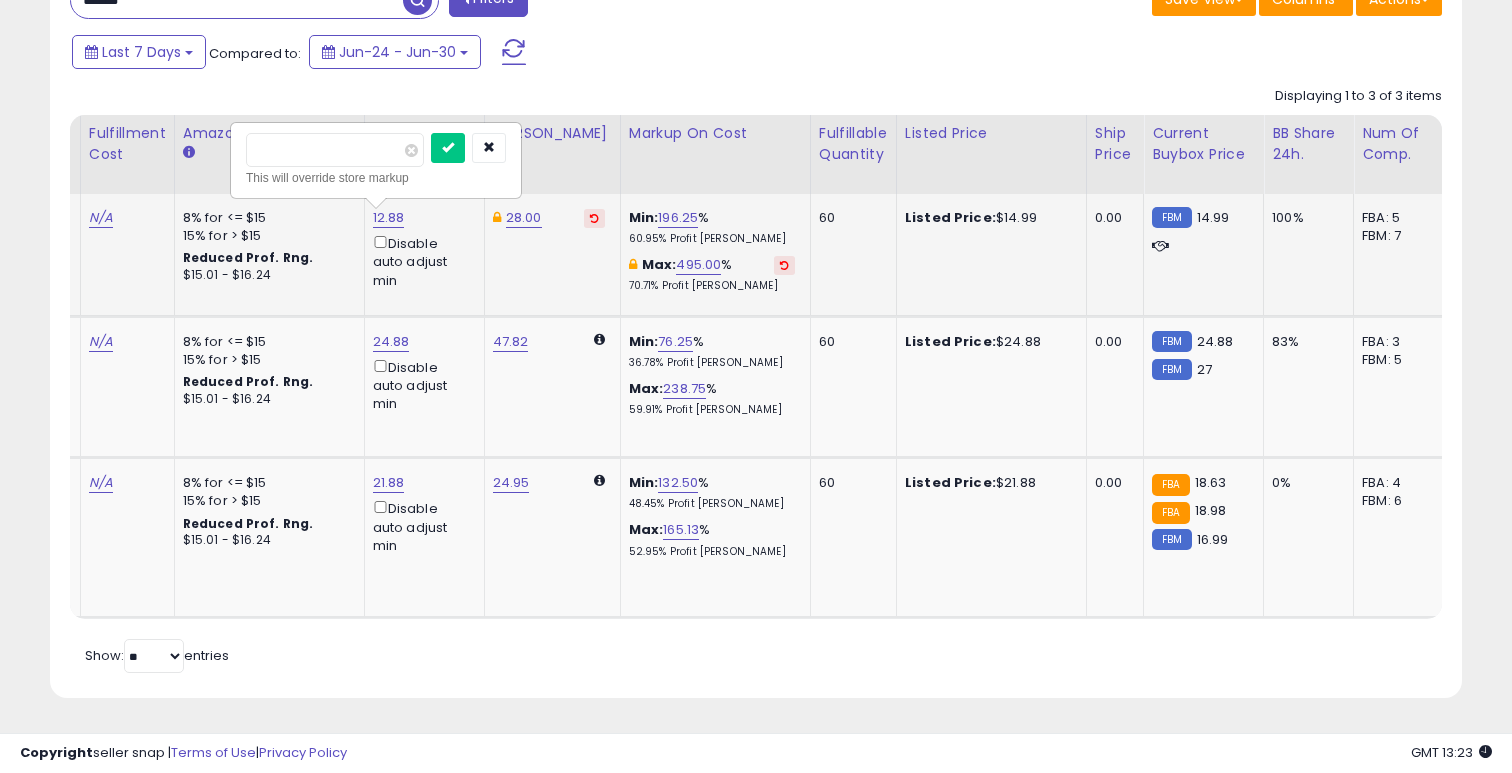 click on "*****" at bounding box center [335, 150] 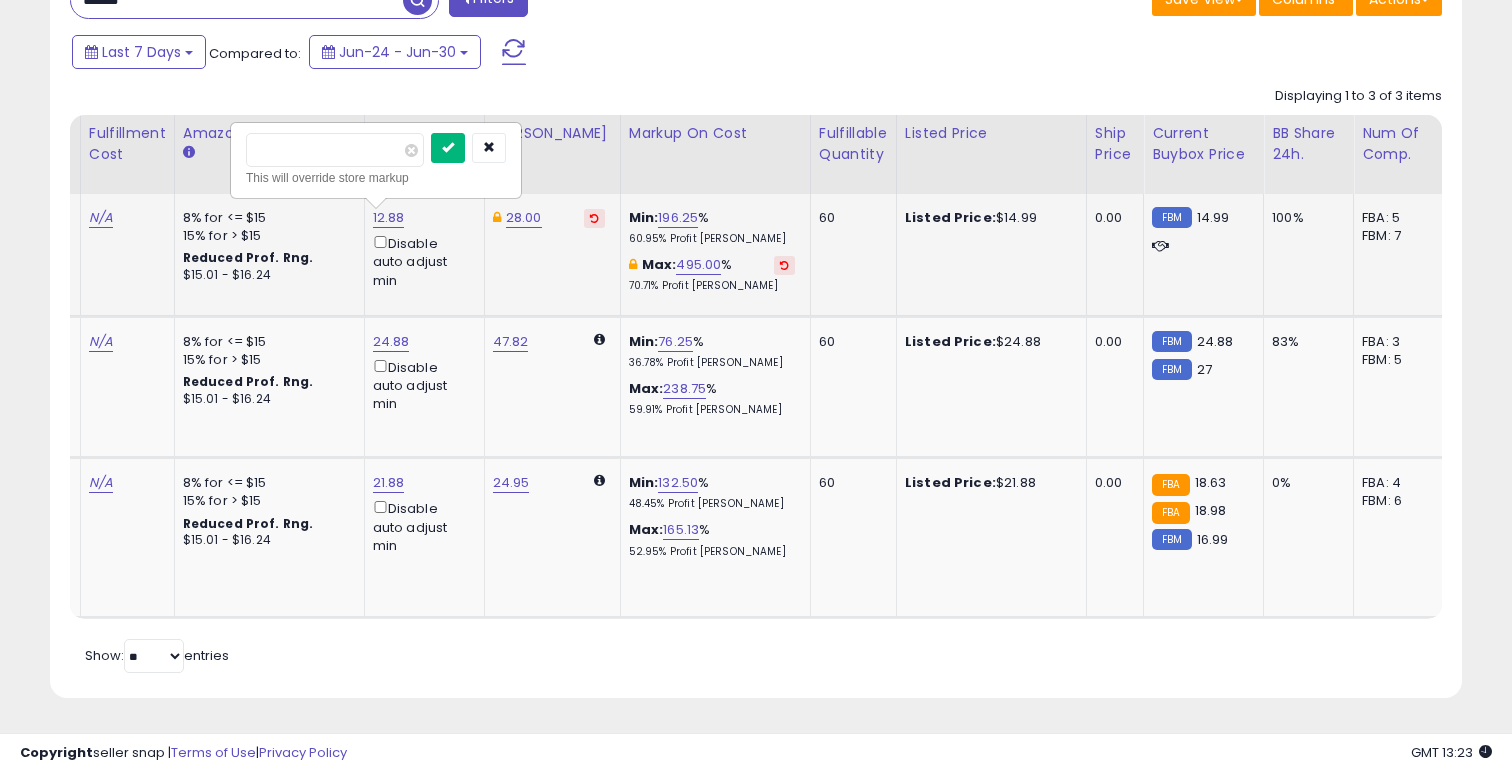 click at bounding box center (448, 148) 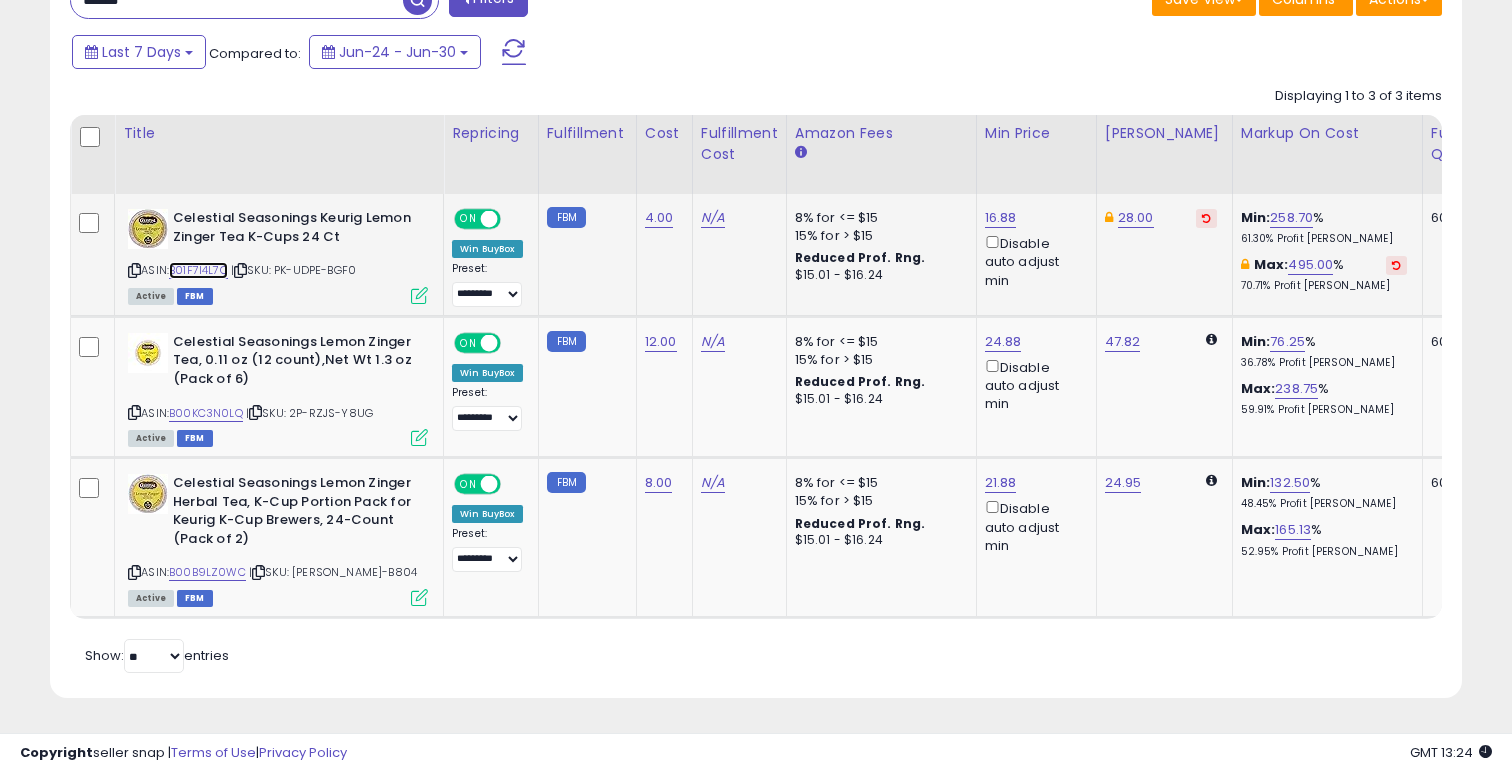 click on "B01F7I4L7C" at bounding box center (198, 270) 